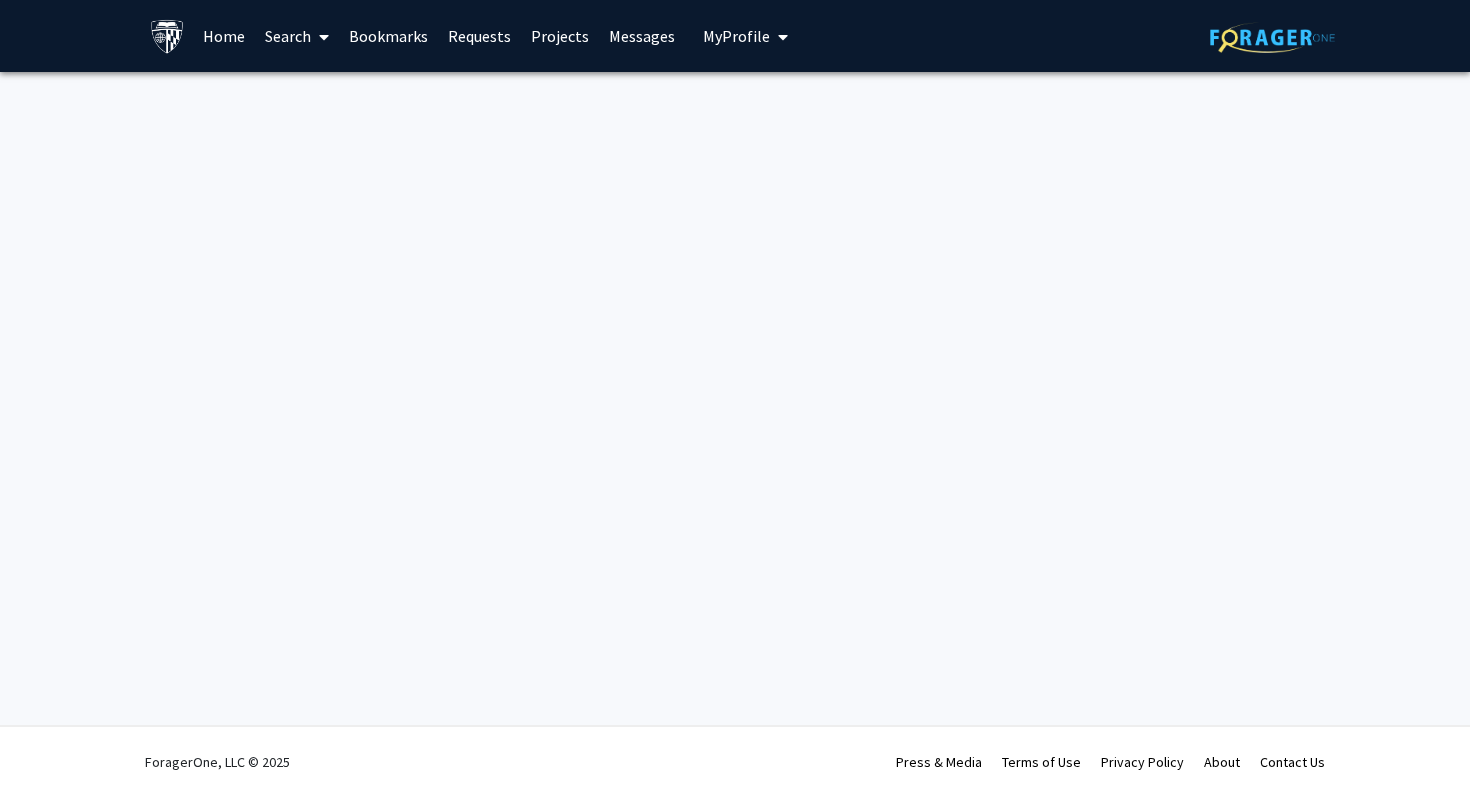 scroll, scrollTop: 0, scrollLeft: 0, axis: both 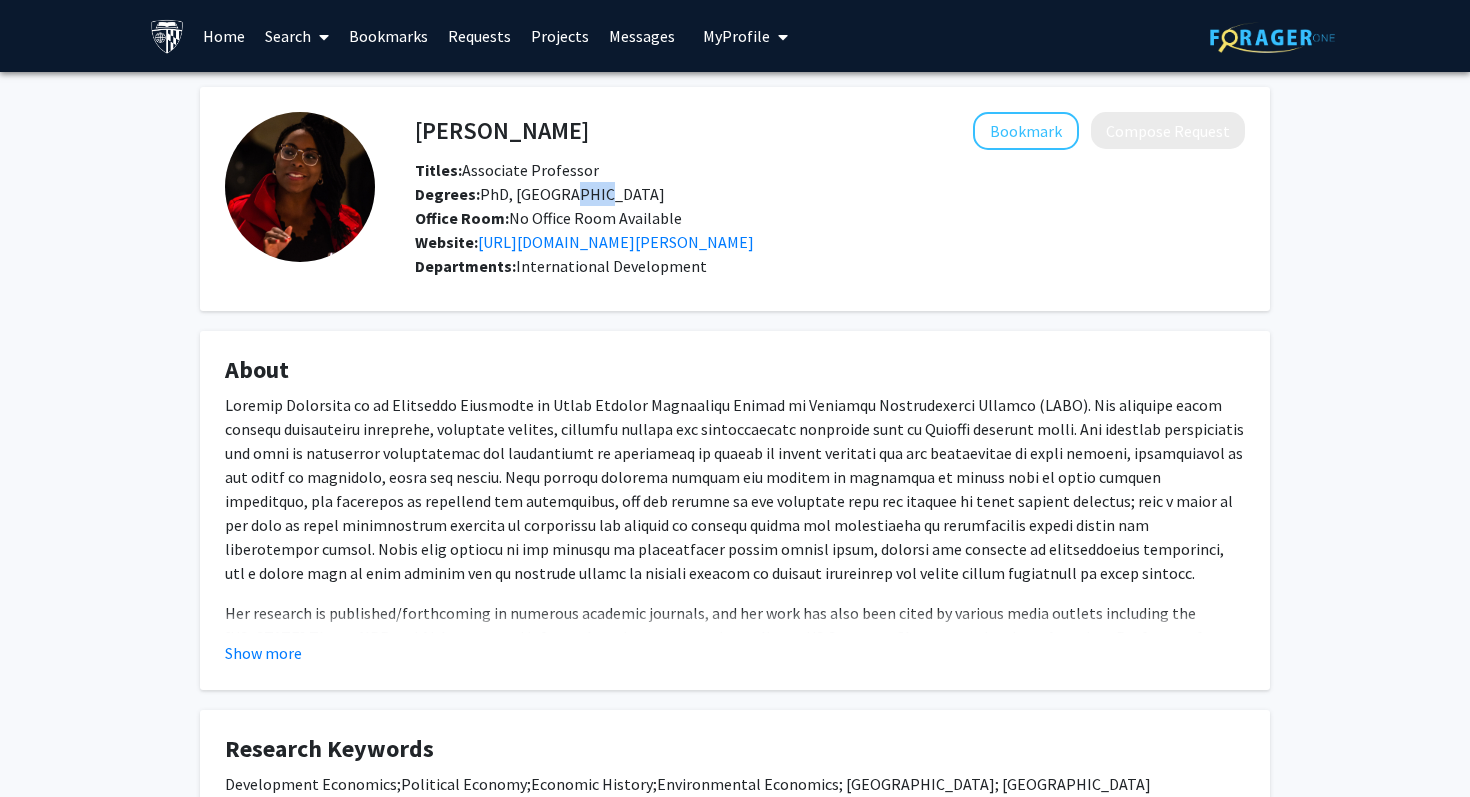 drag, startPoint x: 594, startPoint y: 203, endPoint x: 555, endPoint y: 200, distance: 39.115215 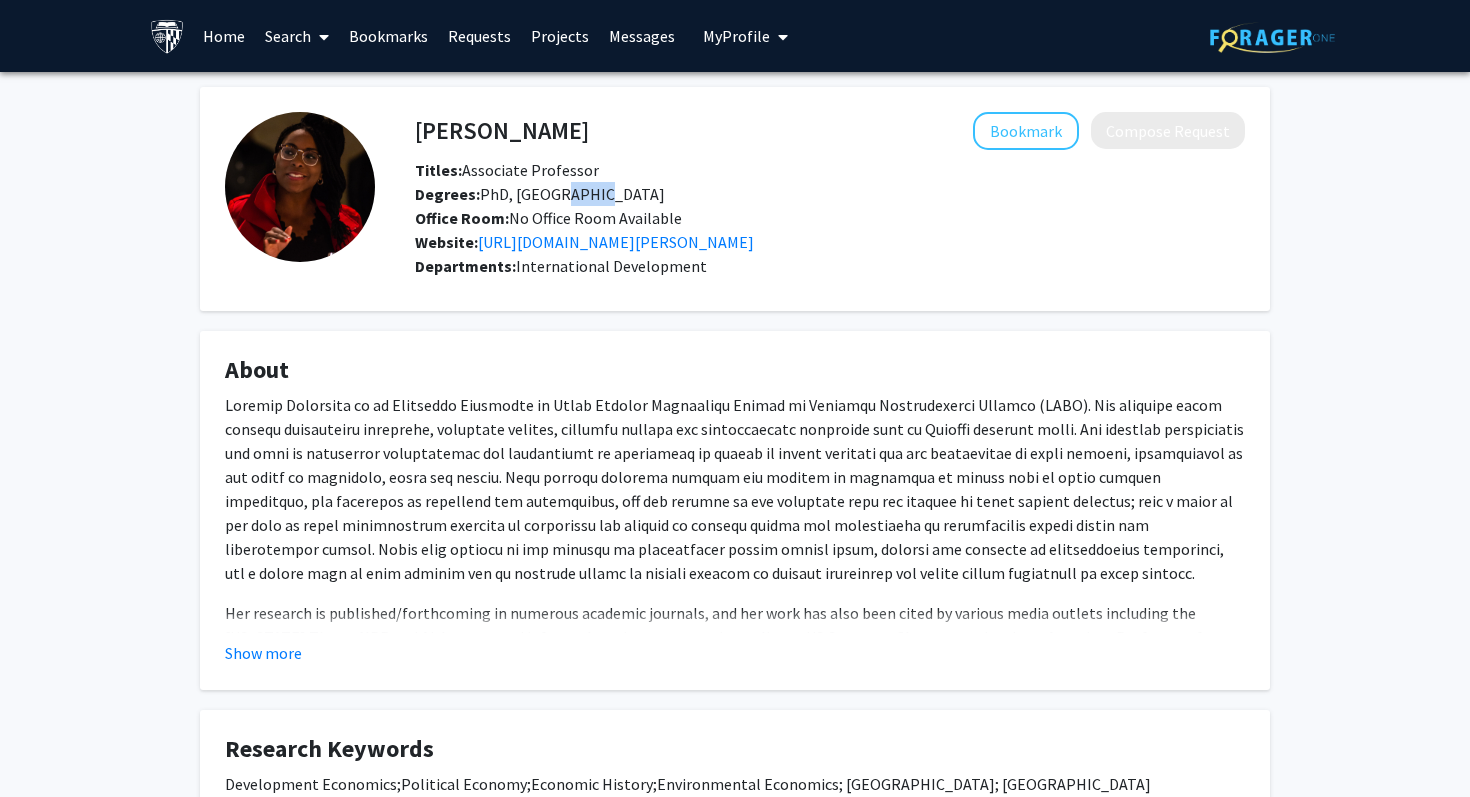 click on "Degrees:   PhD, [GEOGRAPHIC_DATA]" 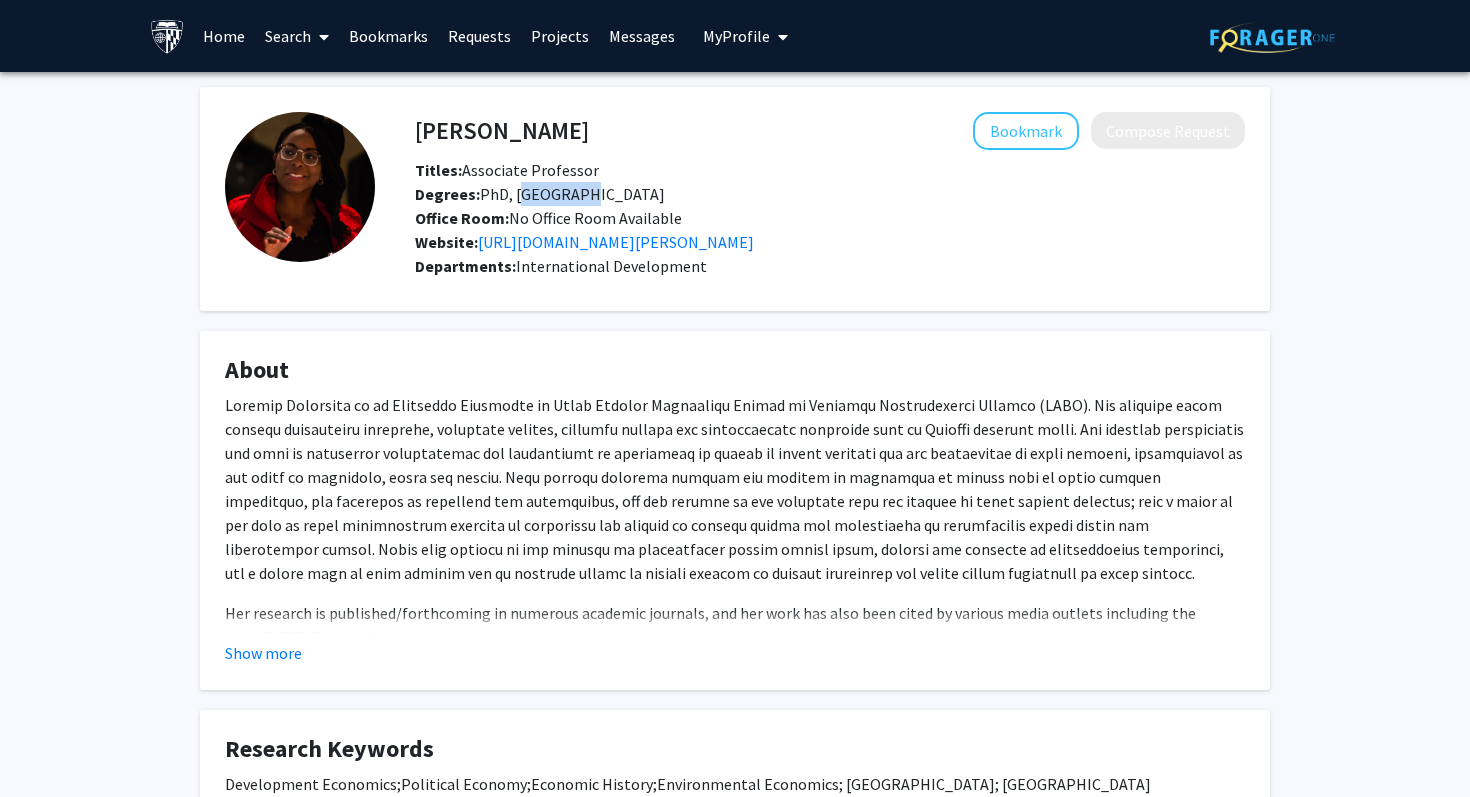 click on "Degrees:   PhD, [GEOGRAPHIC_DATA]" 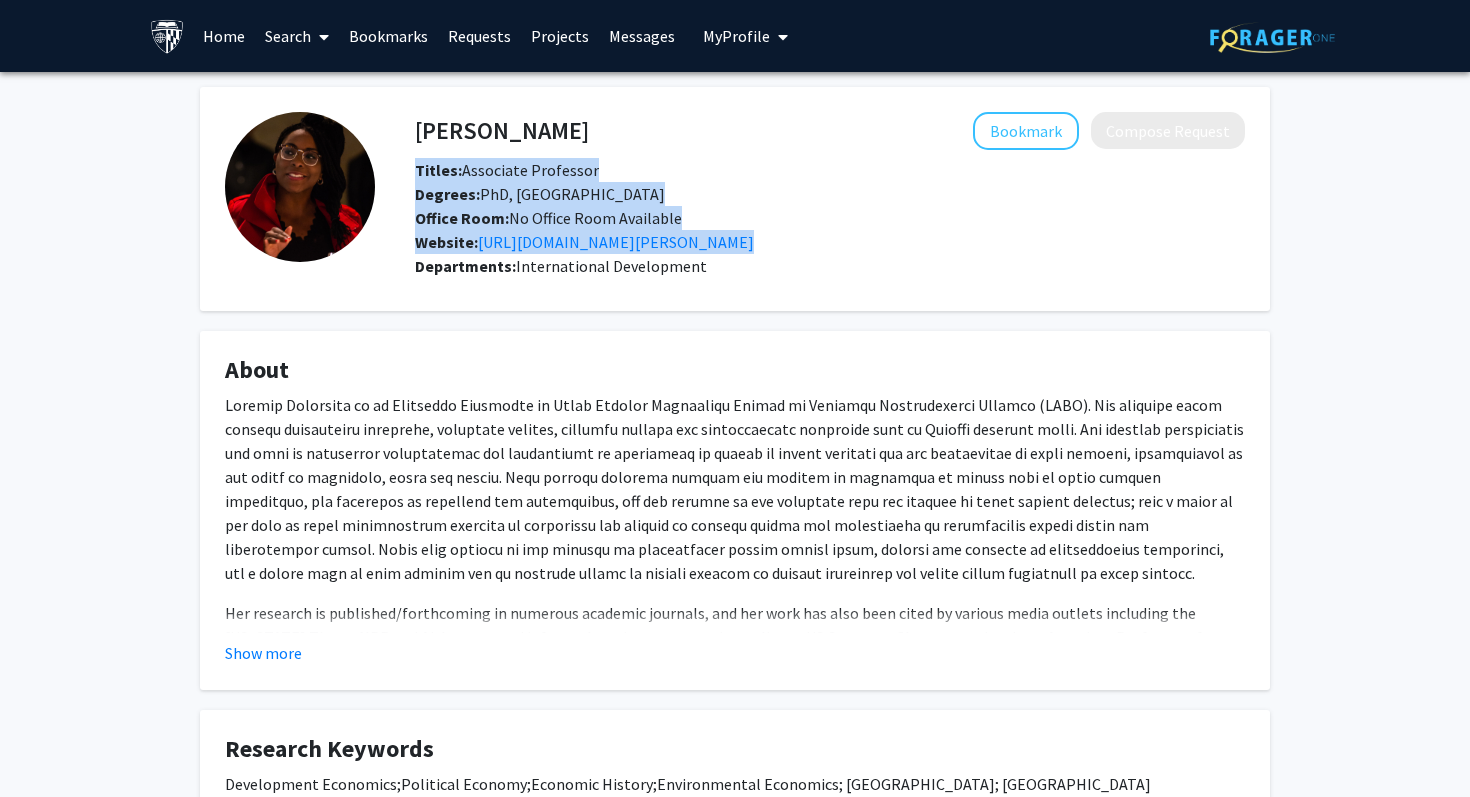 click on "Degrees:   PhD, [GEOGRAPHIC_DATA]" 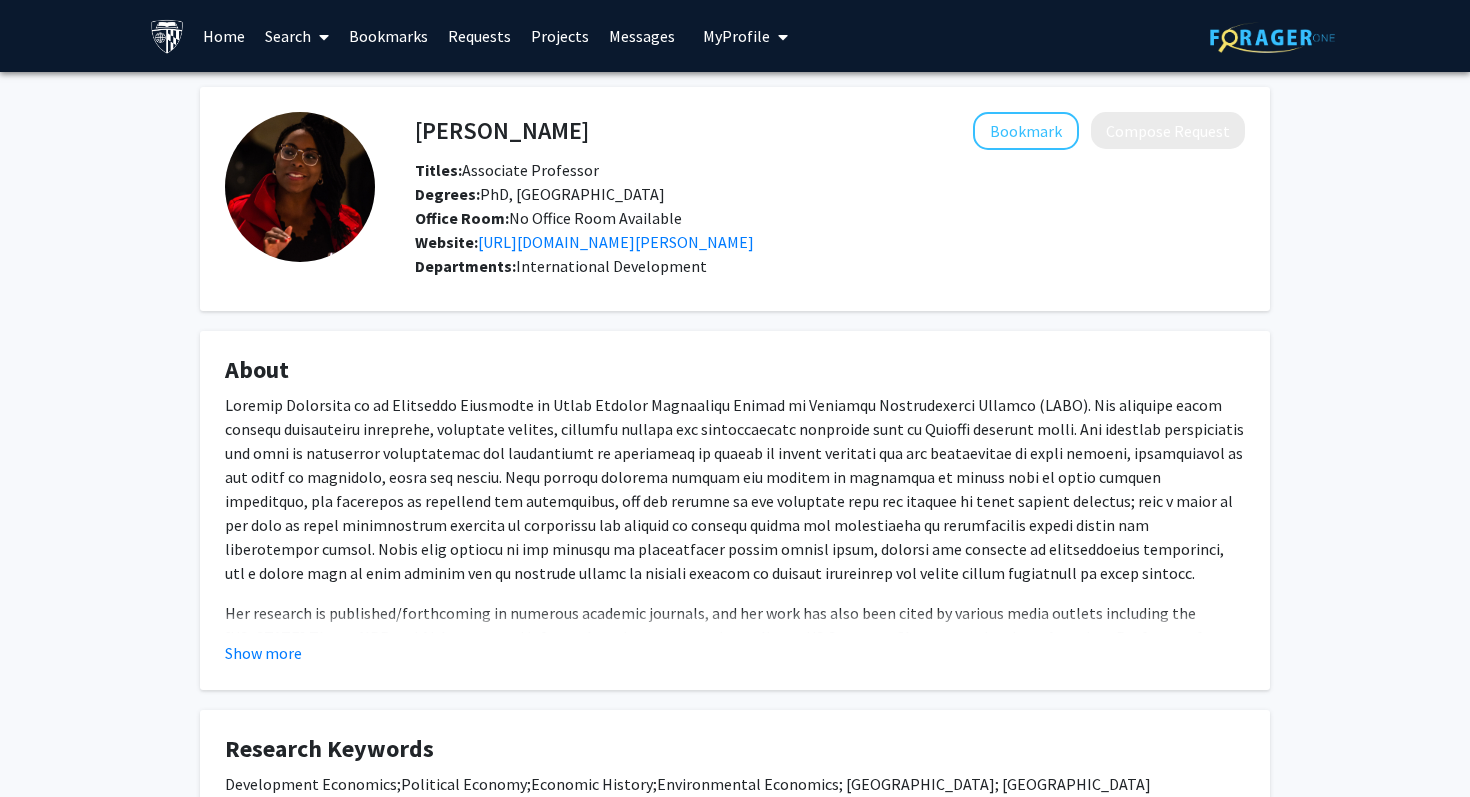 click on "Degrees:   PhD, [GEOGRAPHIC_DATA]" 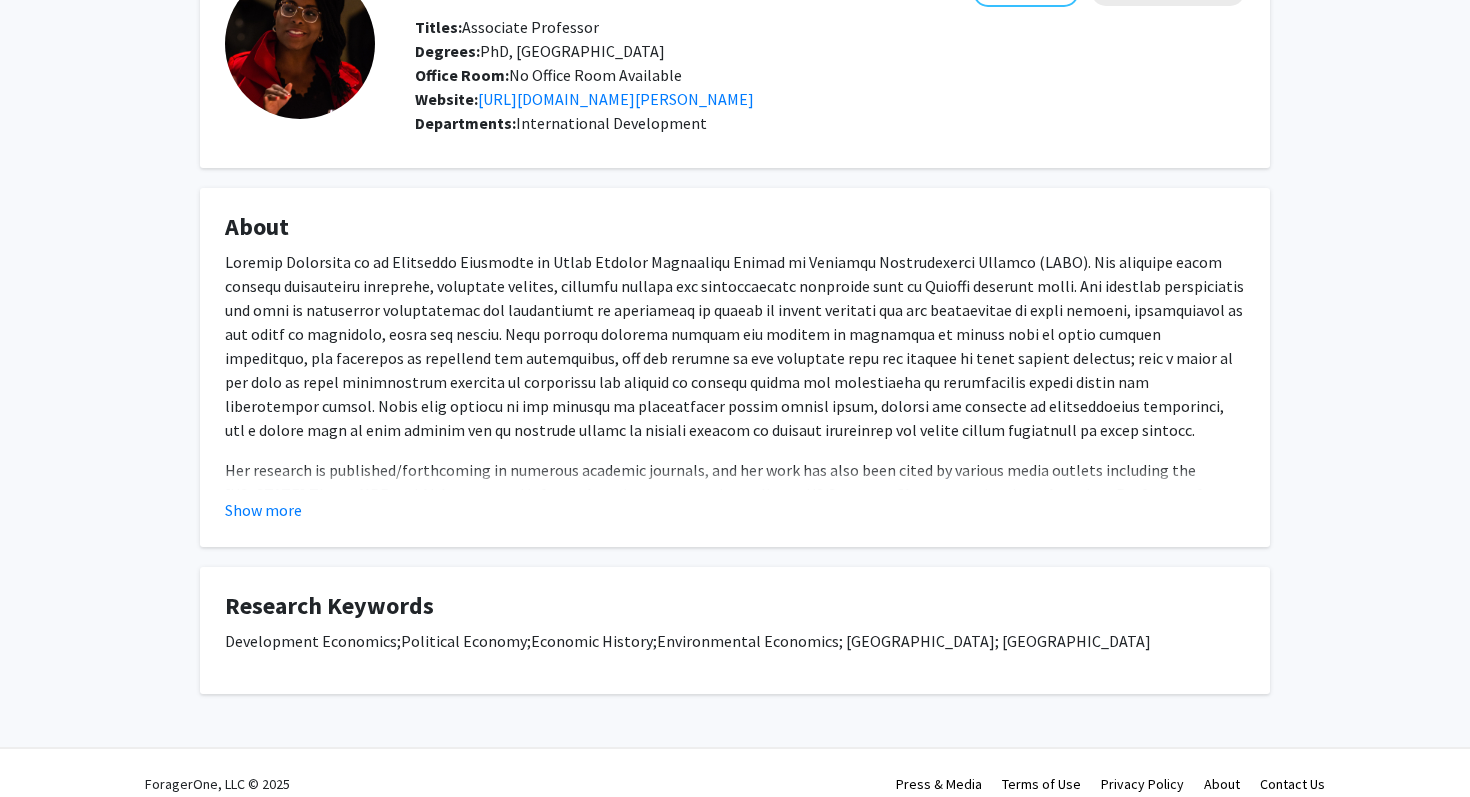 scroll, scrollTop: 158, scrollLeft: 0, axis: vertical 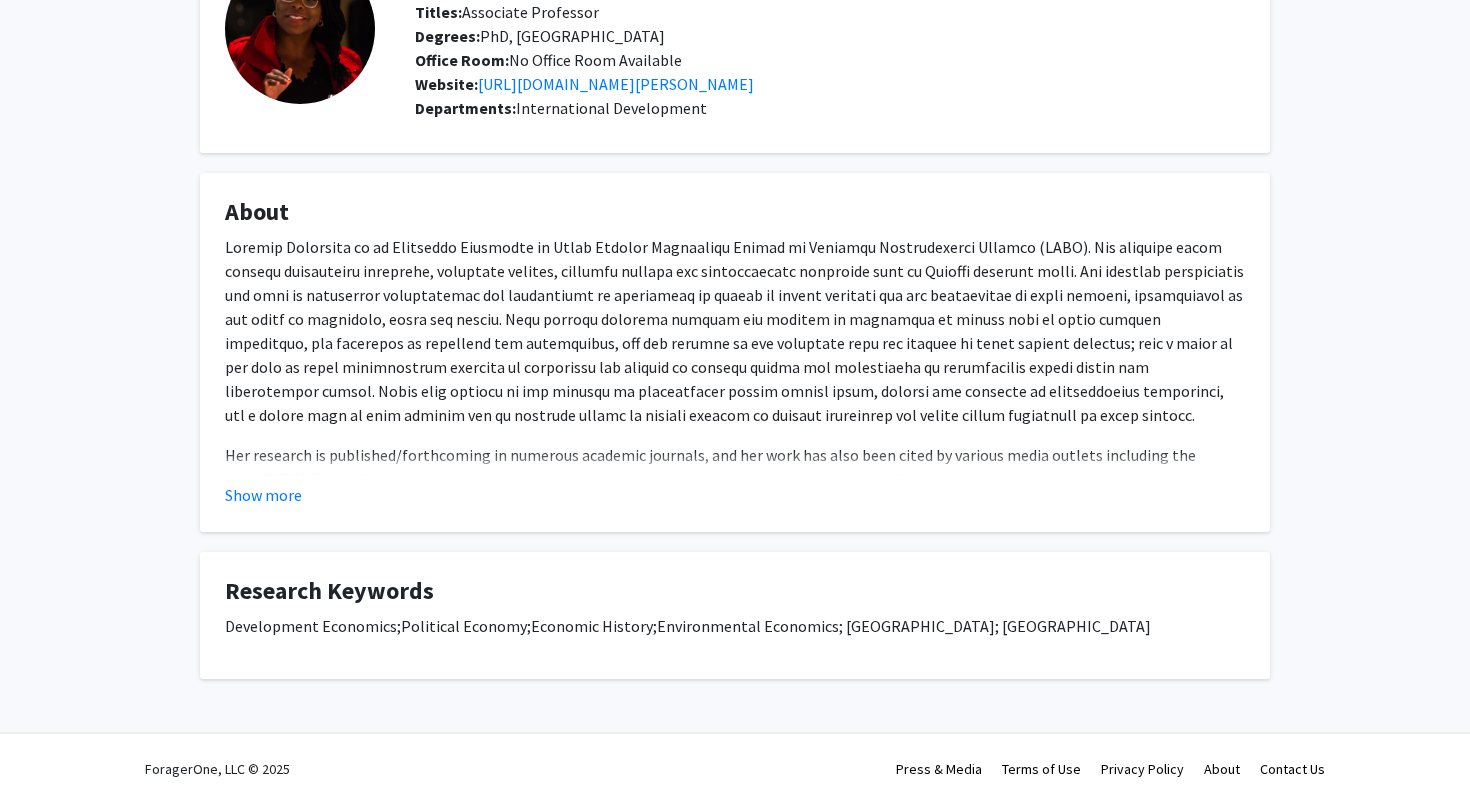 click 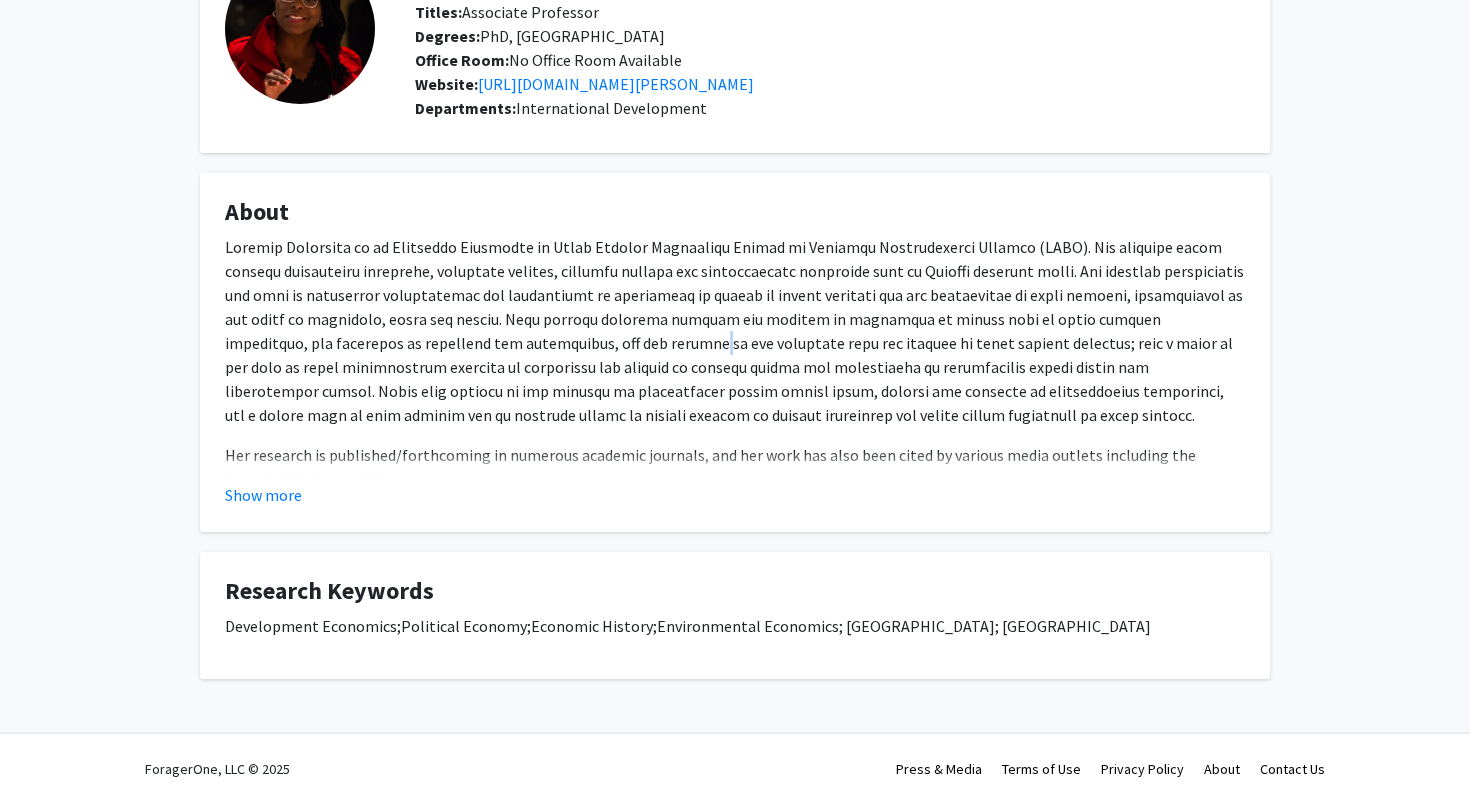 click 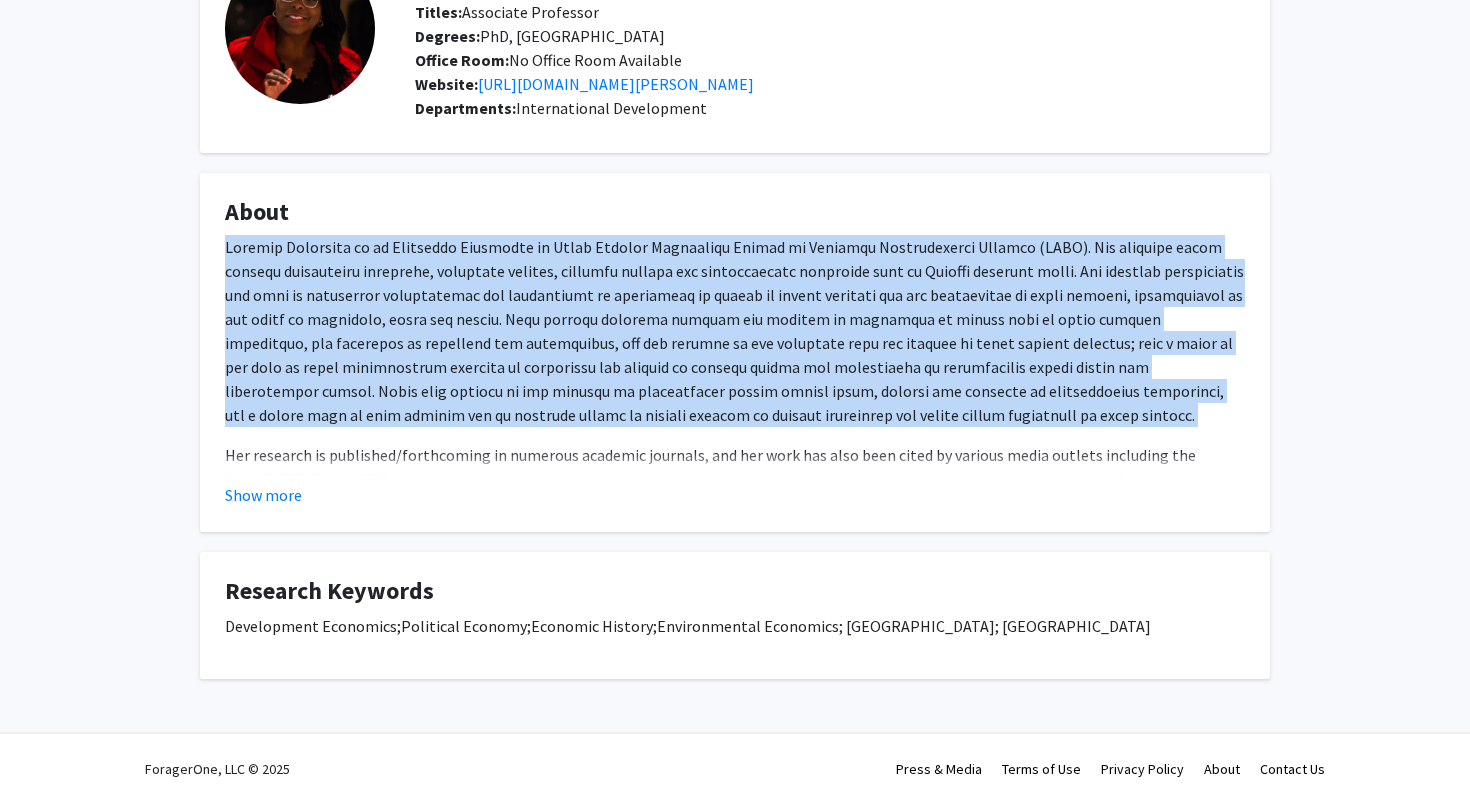 click 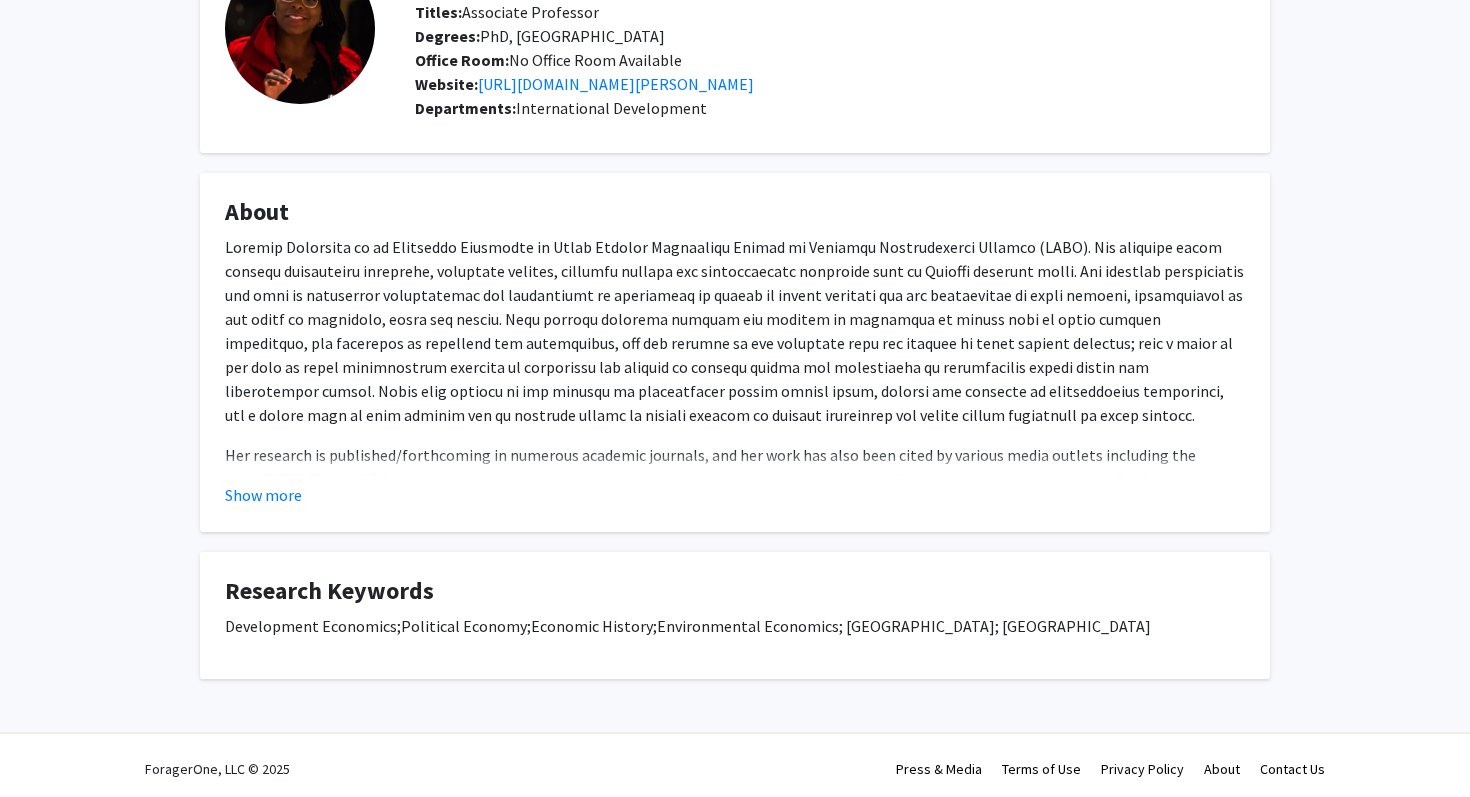 click 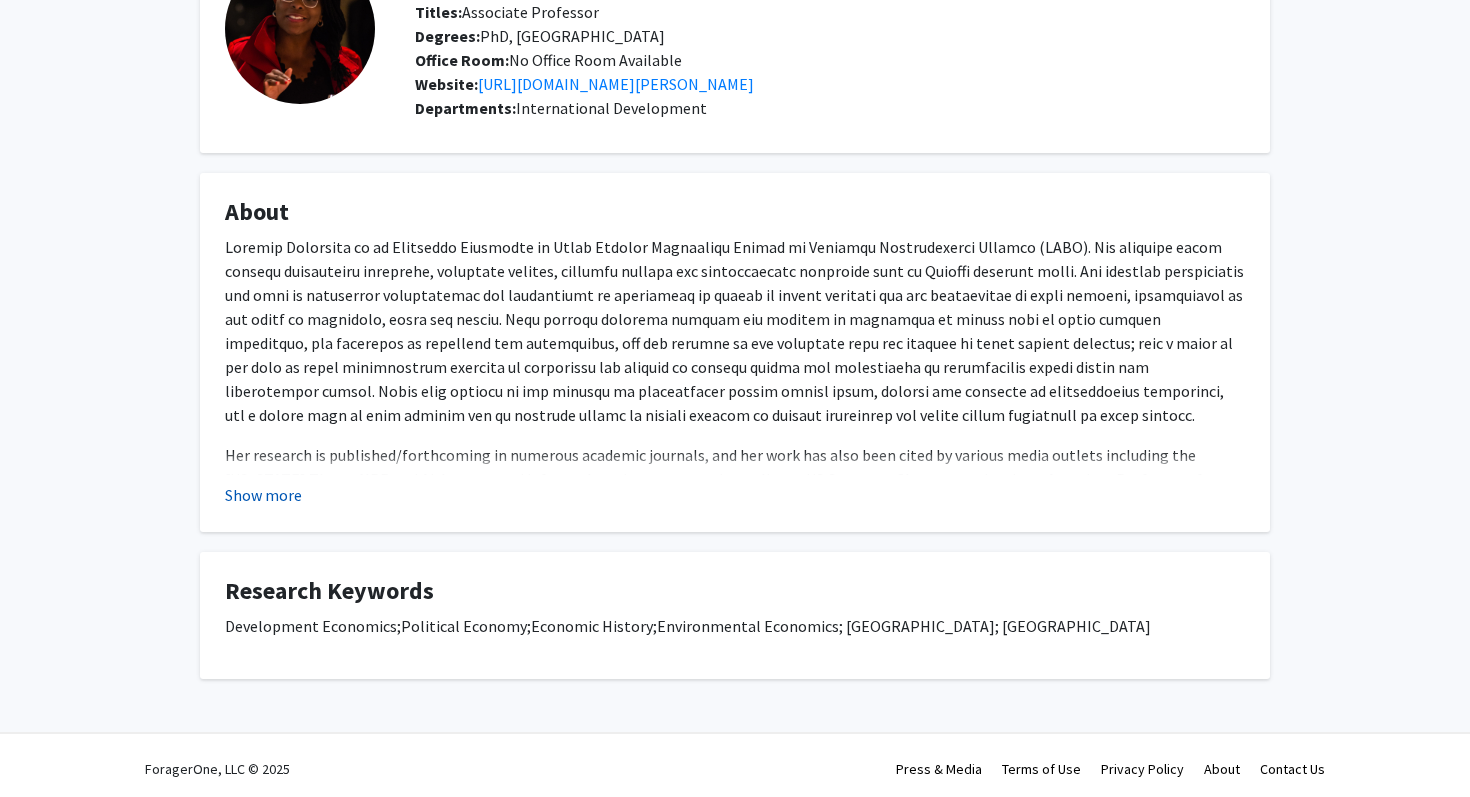 click on "Show more" 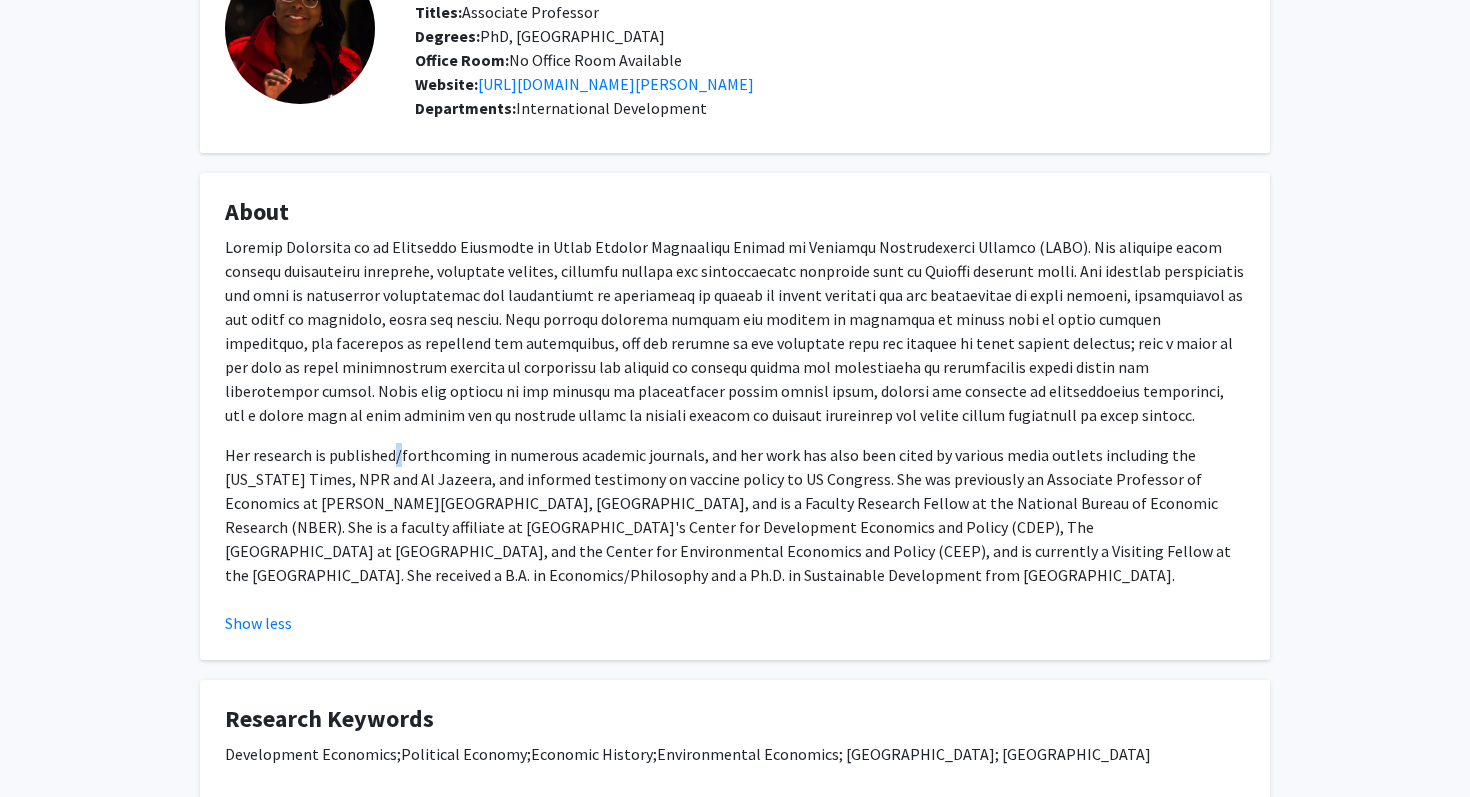 drag, startPoint x: 398, startPoint y: 438, endPoint x: 398, endPoint y: 304, distance: 134 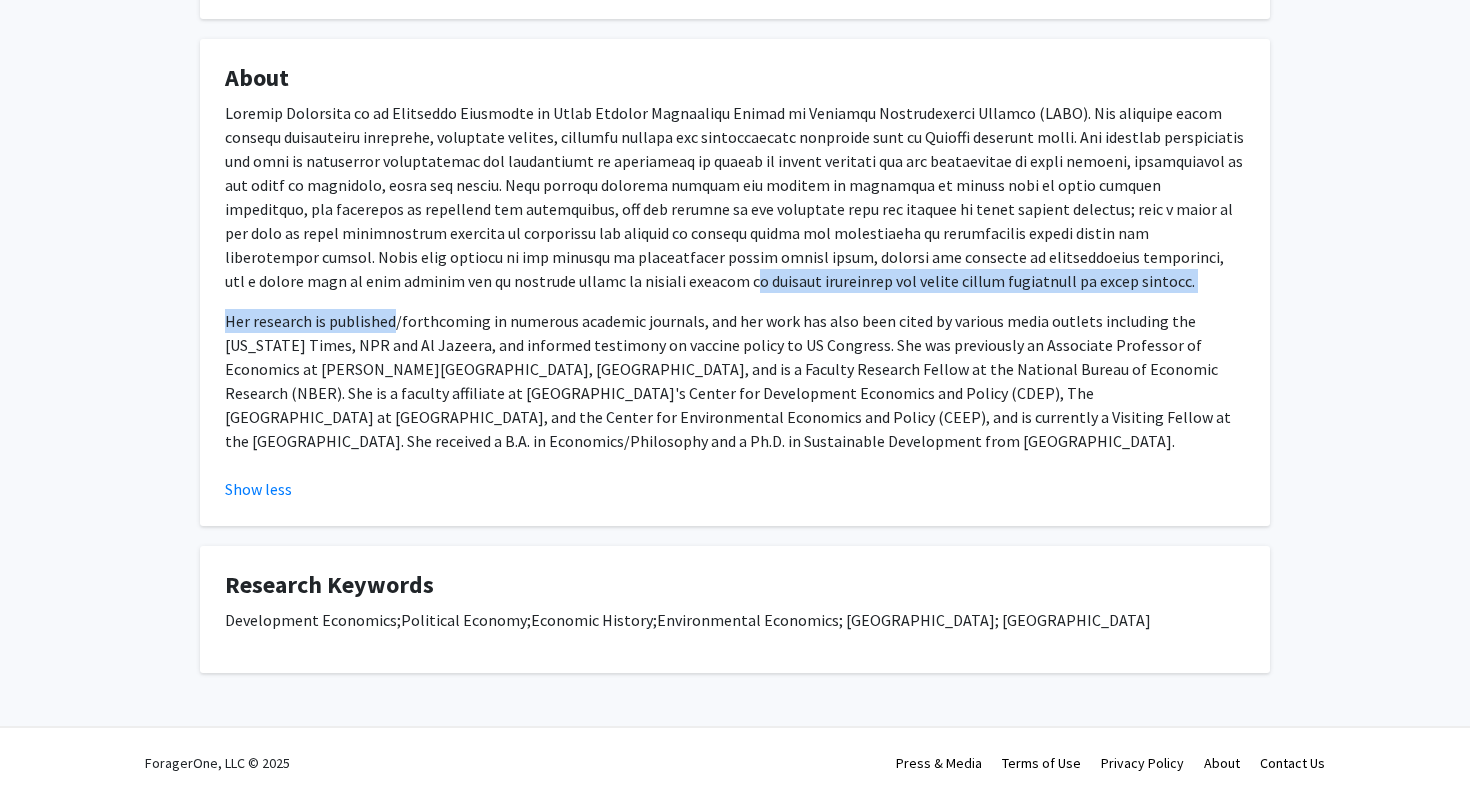 scroll, scrollTop: 0, scrollLeft: 0, axis: both 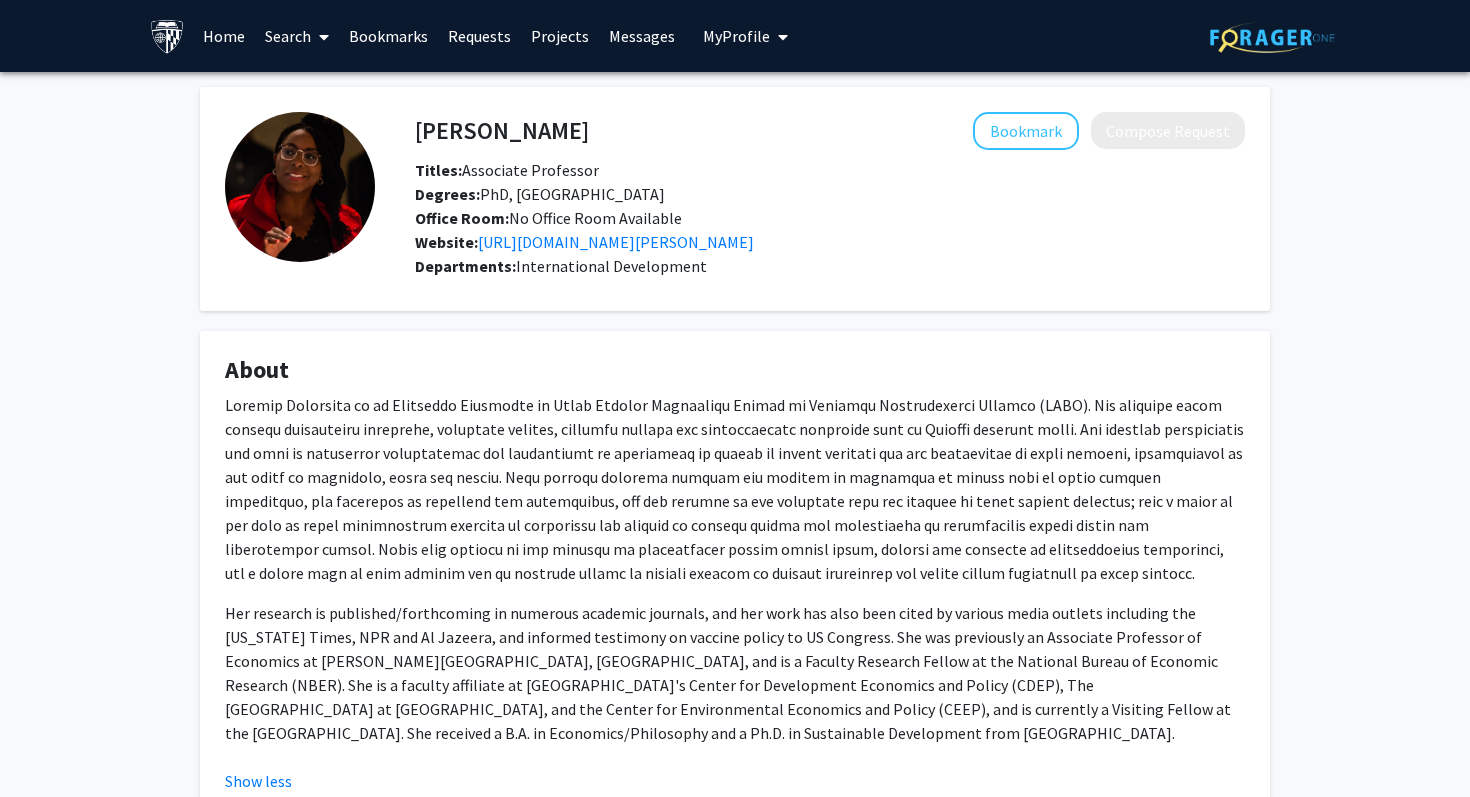 click on "About
Her research is published/forthcoming in numerous academic journals, and her work has also been cited by various media outlets including the [US_STATE] Times, NPR and Al Jazeera, and informed testimony on vaccine policy to US Congress. She was previously an Associate Professor of Economics at [PERSON_NAME][GEOGRAPHIC_DATA], [GEOGRAPHIC_DATA], and is a Faculty Research Fellow at the National Bureau of Economic Research (NBER). She is a faculty affiliate at [GEOGRAPHIC_DATA]'s Center for Development Economics and Policy (CDEP), The [GEOGRAPHIC_DATA] at [GEOGRAPHIC_DATA], and the Center for Environmental Economics and Policy (CEEP), and is currently a Visiting Fellow at the [GEOGRAPHIC_DATA]. She received a B.A. in Economics/Philosophy and a Ph.D. in Sustainable Development from [GEOGRAPHIC_DATA].  Show less" 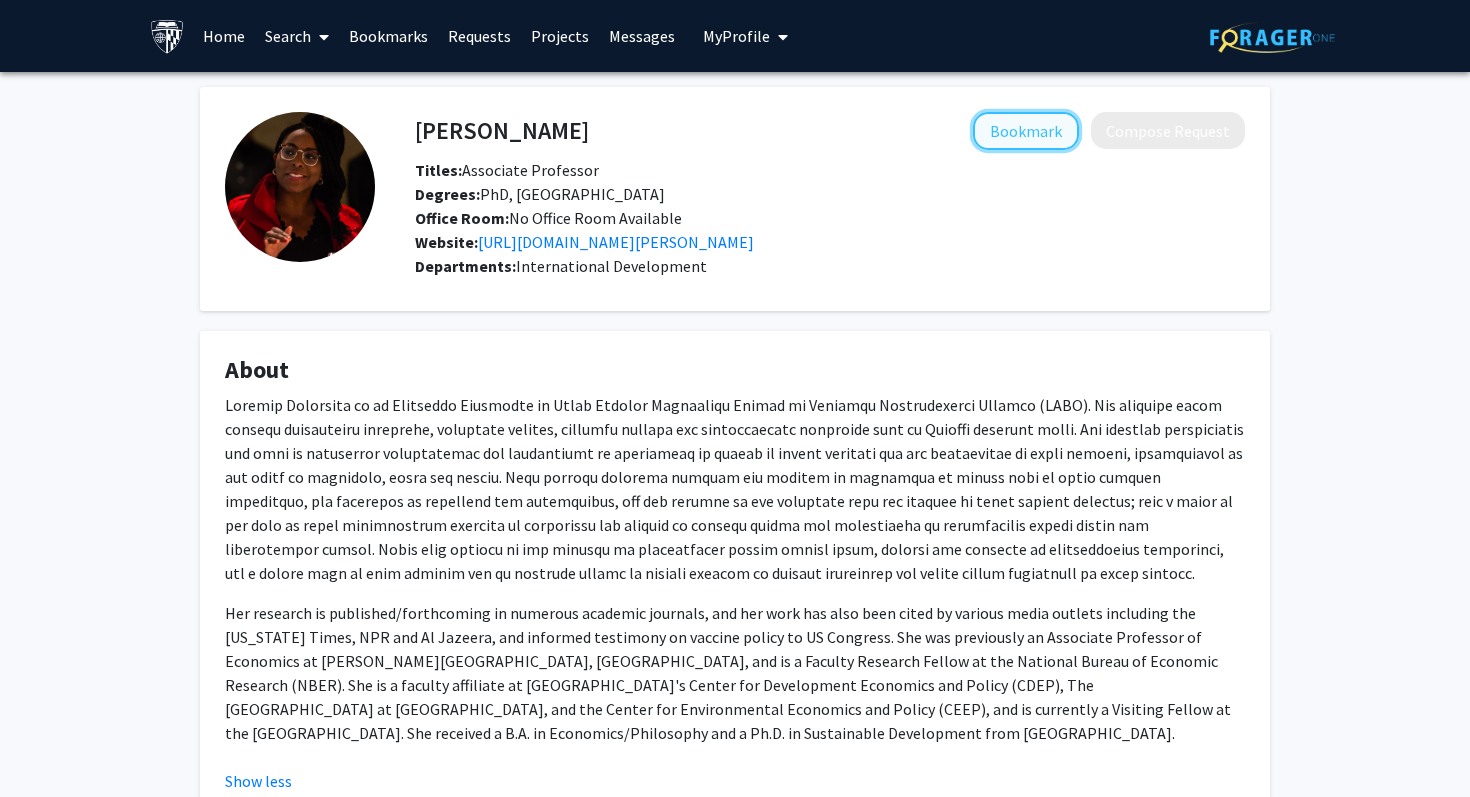click on "Bookmark" 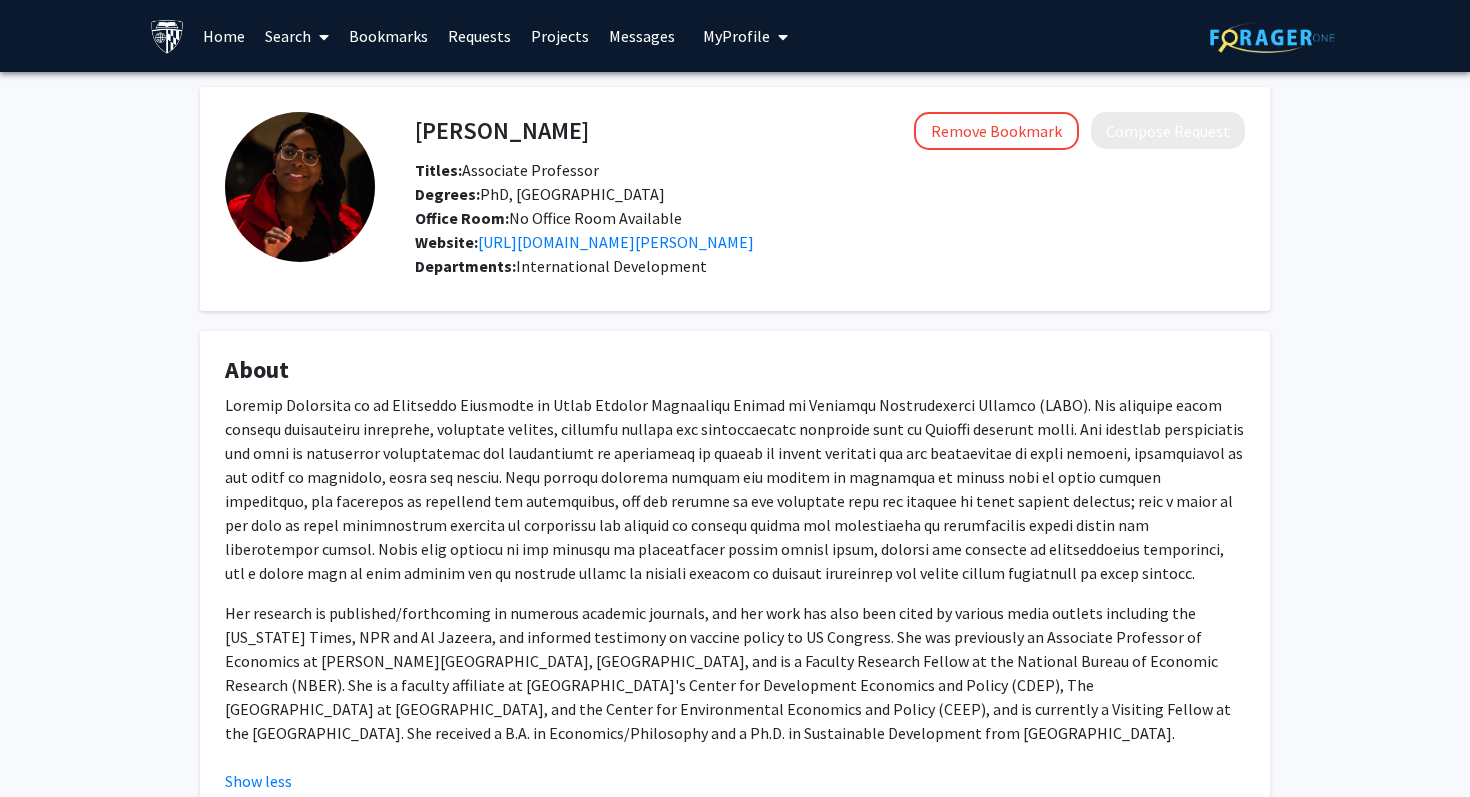click on "Search" at bounding box center [297, 36] 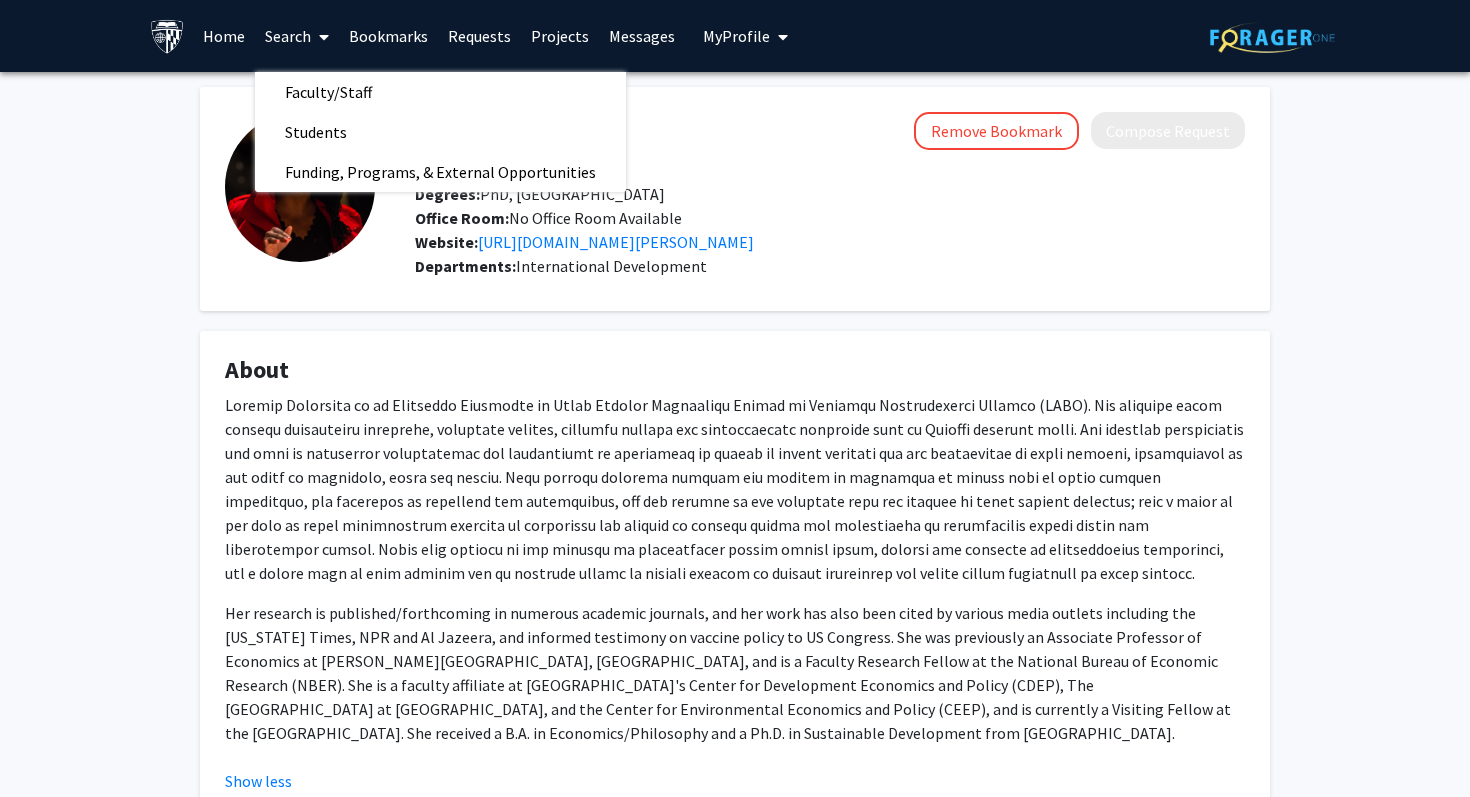 click on "Projects" at bounding box center [560, 36] 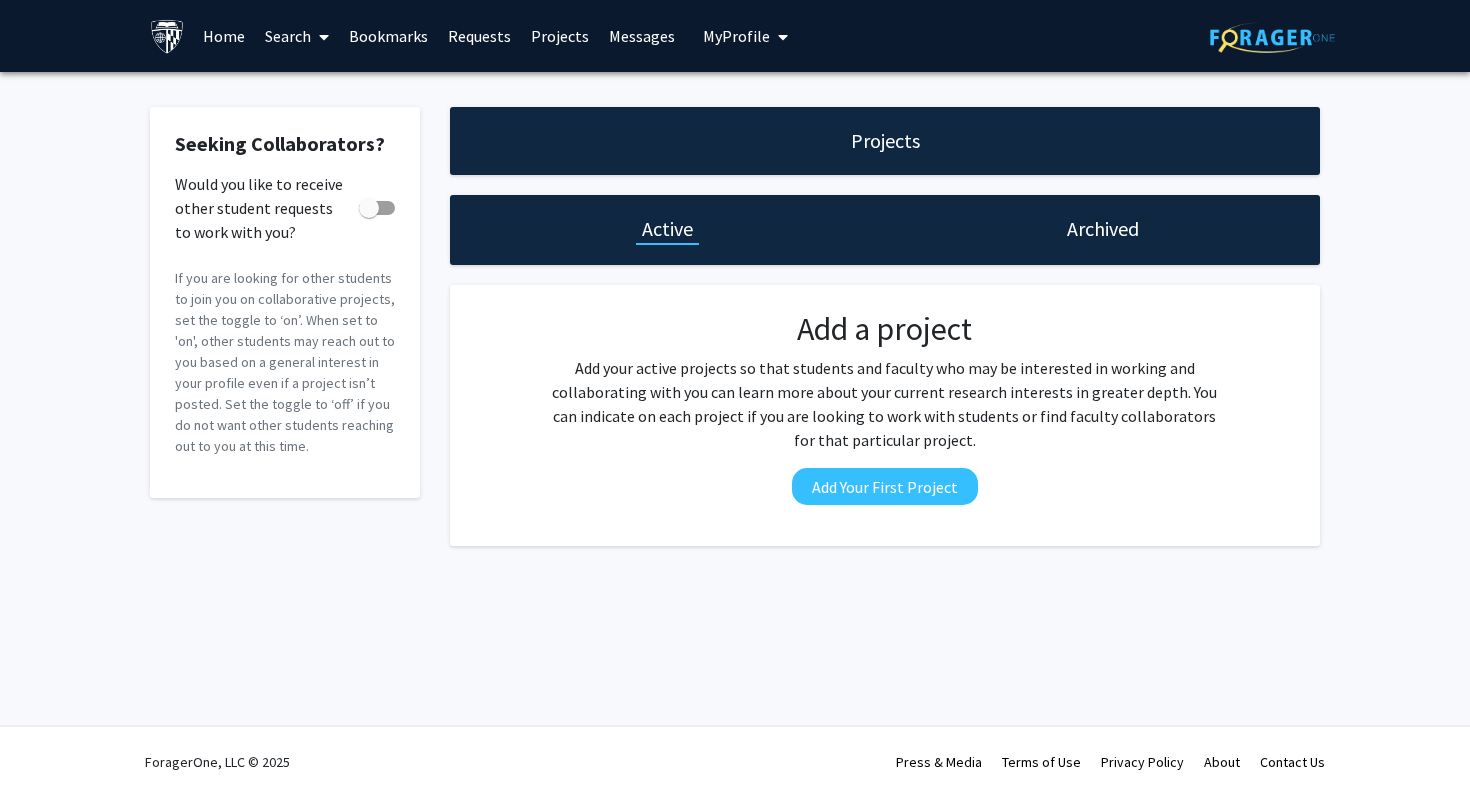 click on "Messages" at bounding box center (642, 36) 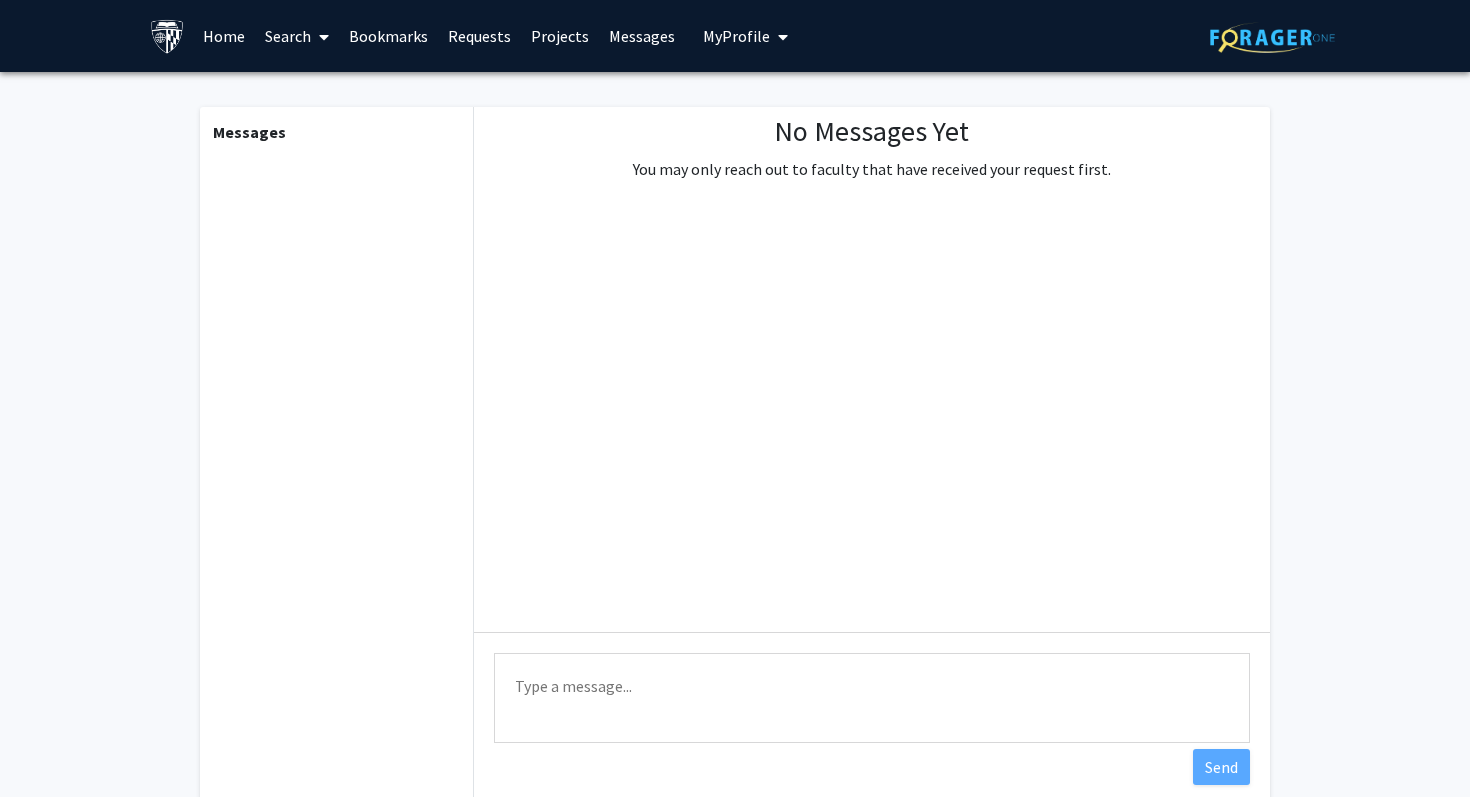 click on "My   Profile" at bounding box center [736, 36] 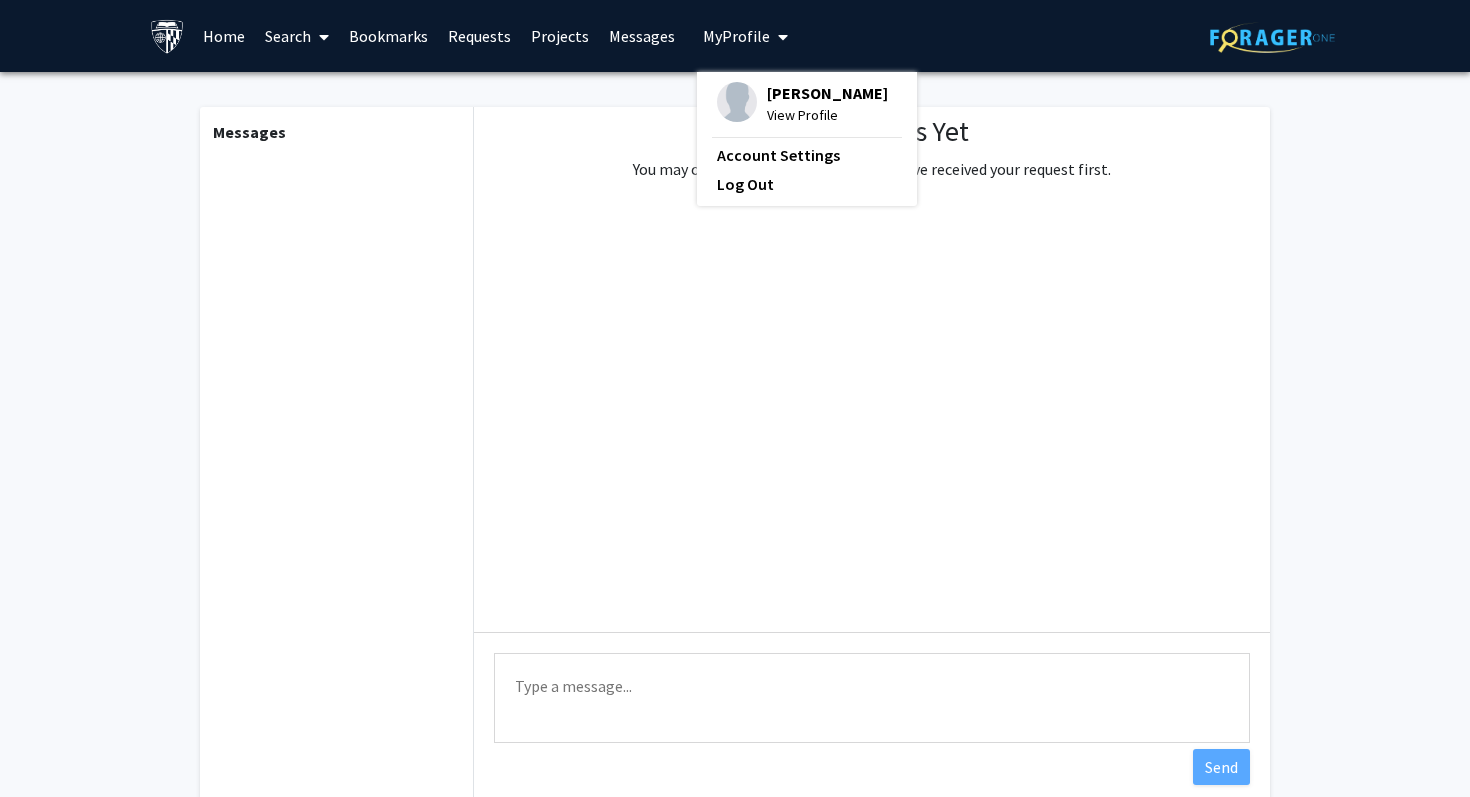 click on "Requests" at bounding box center (479, 36) 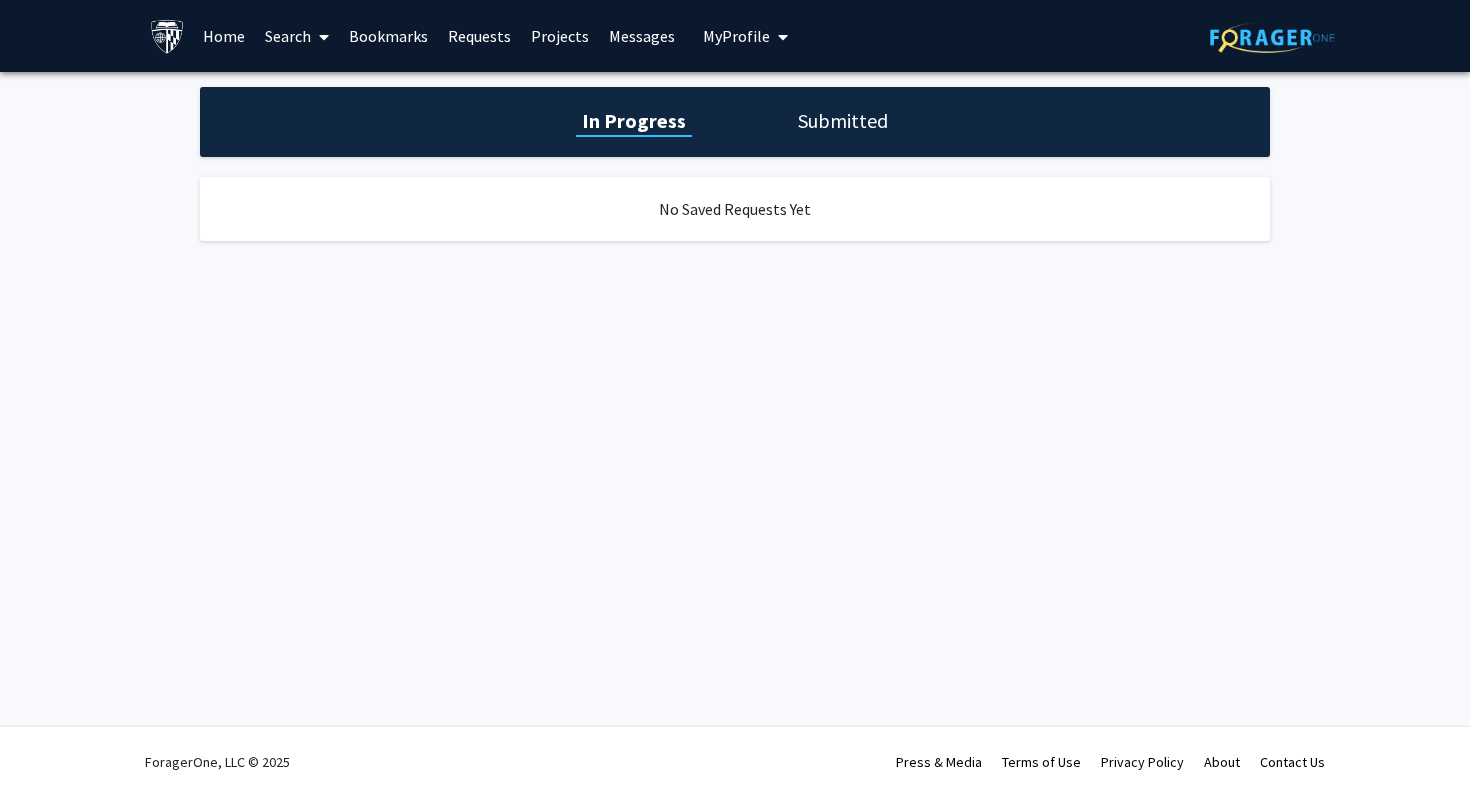 click on "Bookmarks" at bounding box center [388, 36] 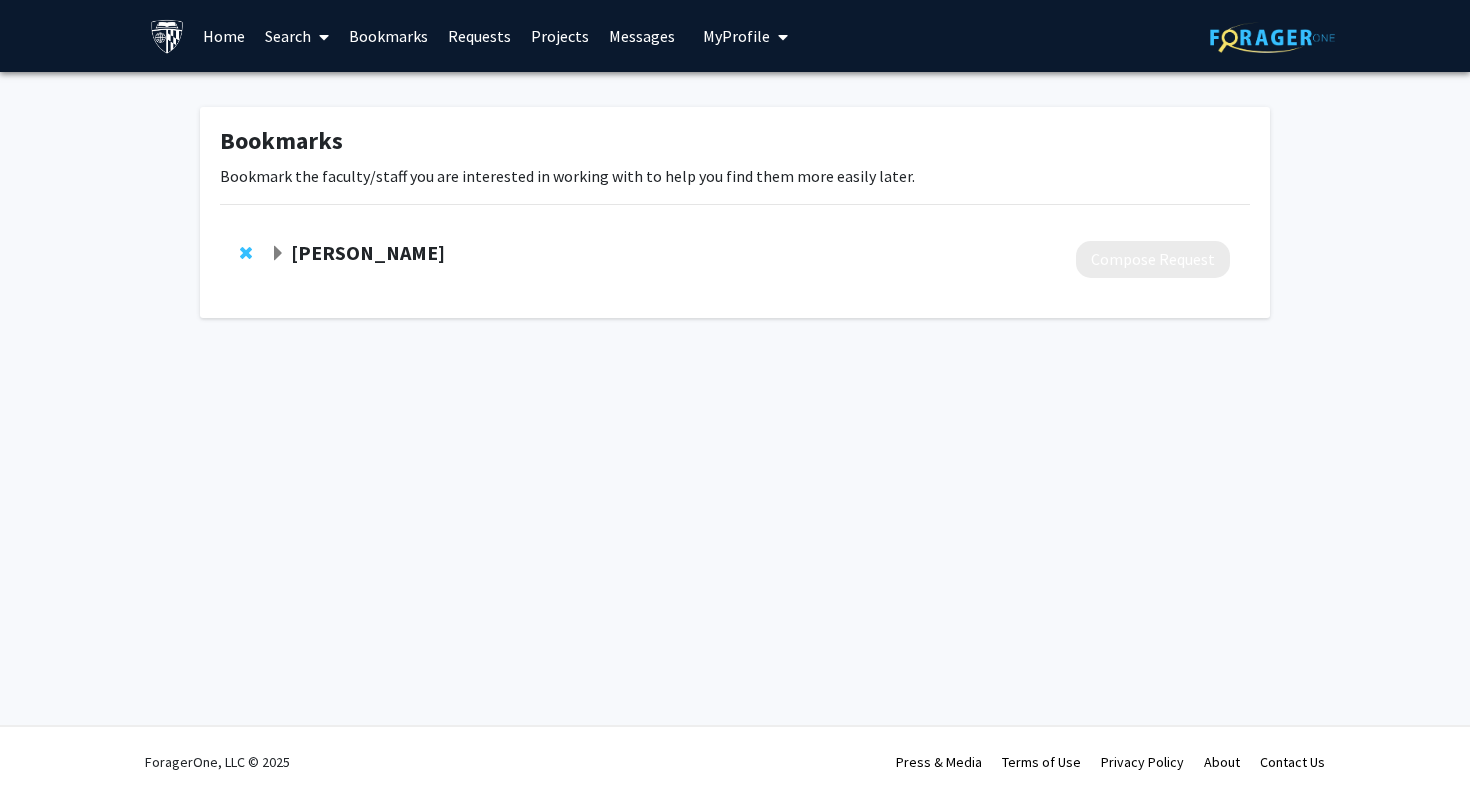 click on "Search" at bounding box center (297, 36) 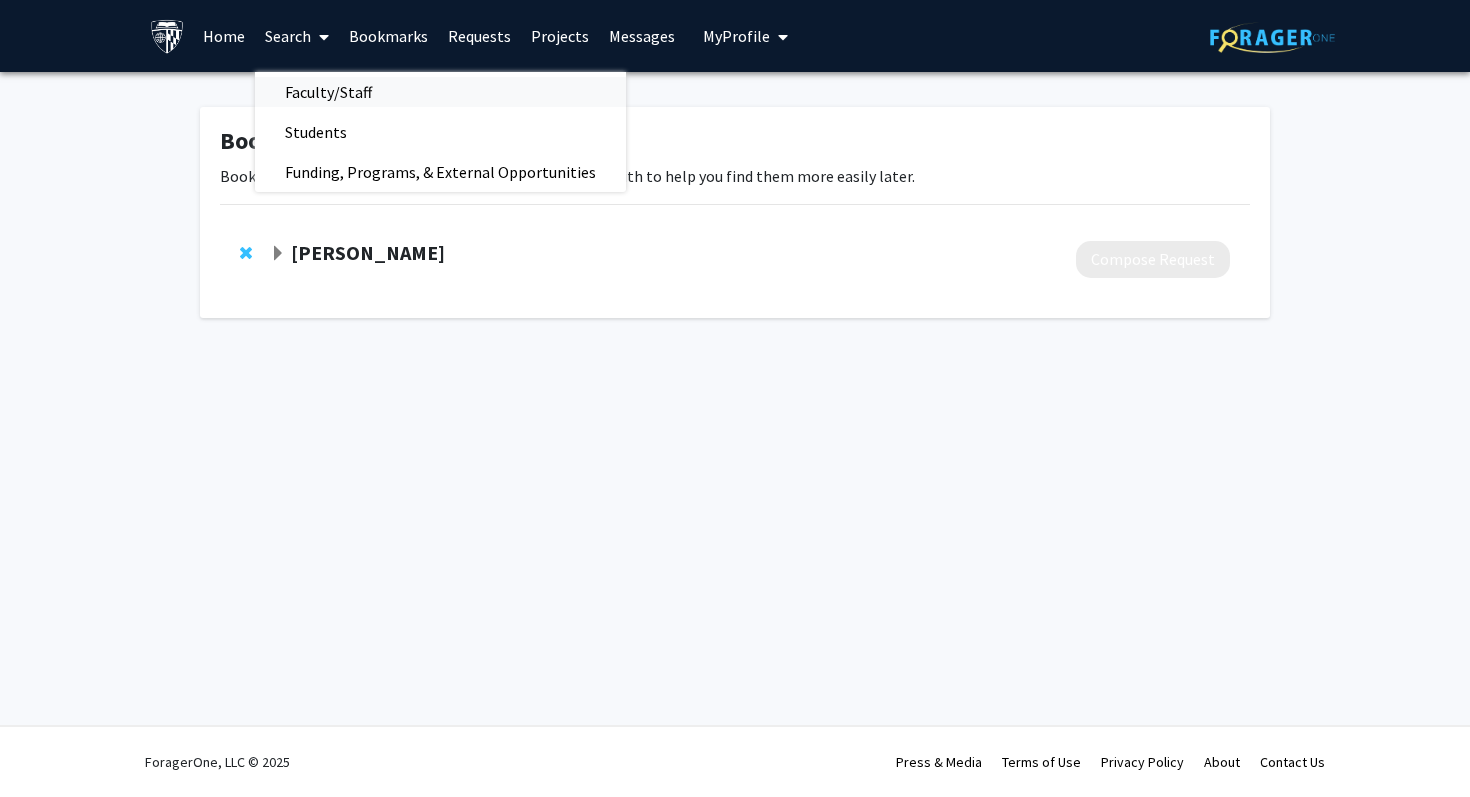 click on "Faculty/Staff" at bounding box center [328, 92] 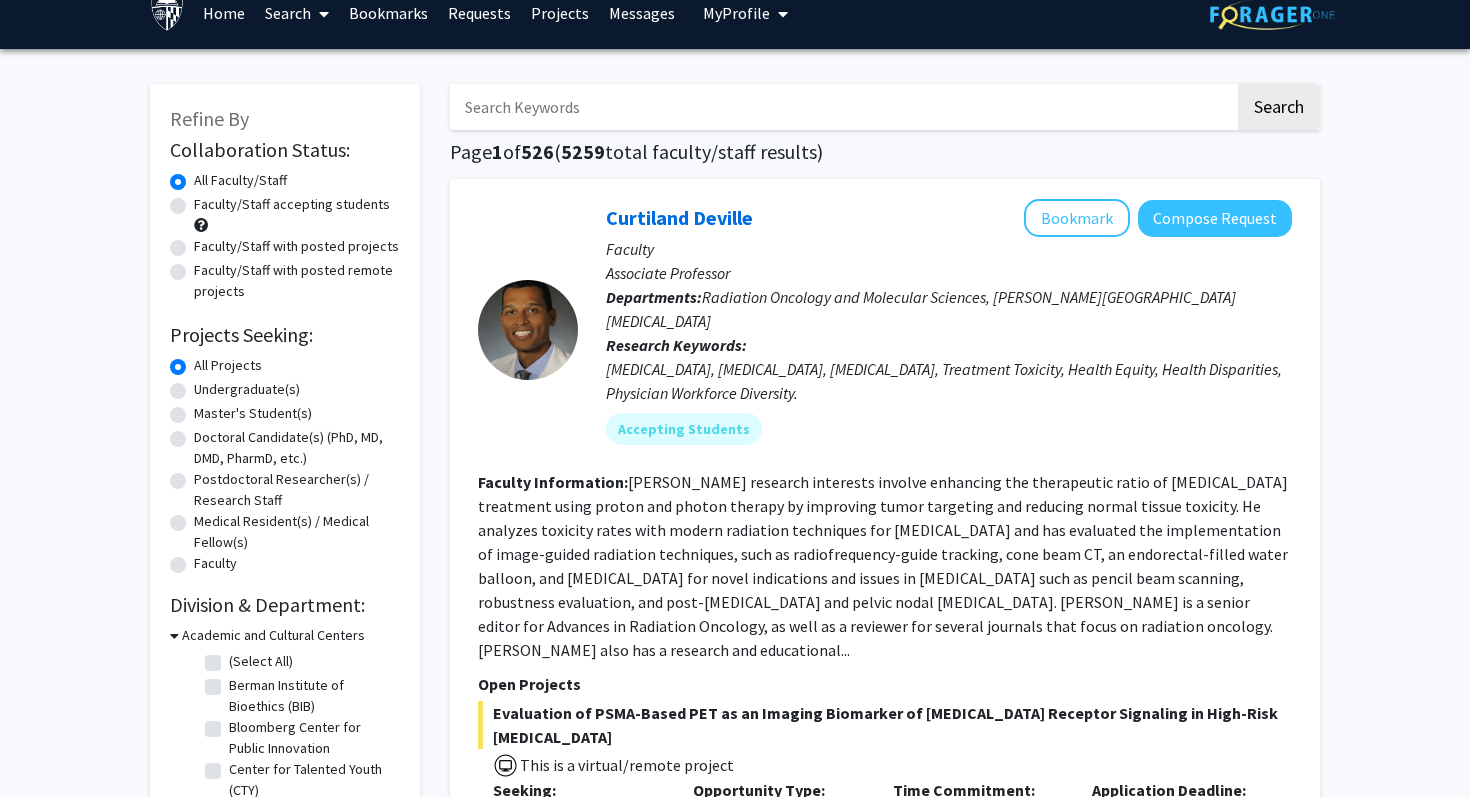 scroll, scrollTop: 25, scrollLeft: 0, axis: vertical 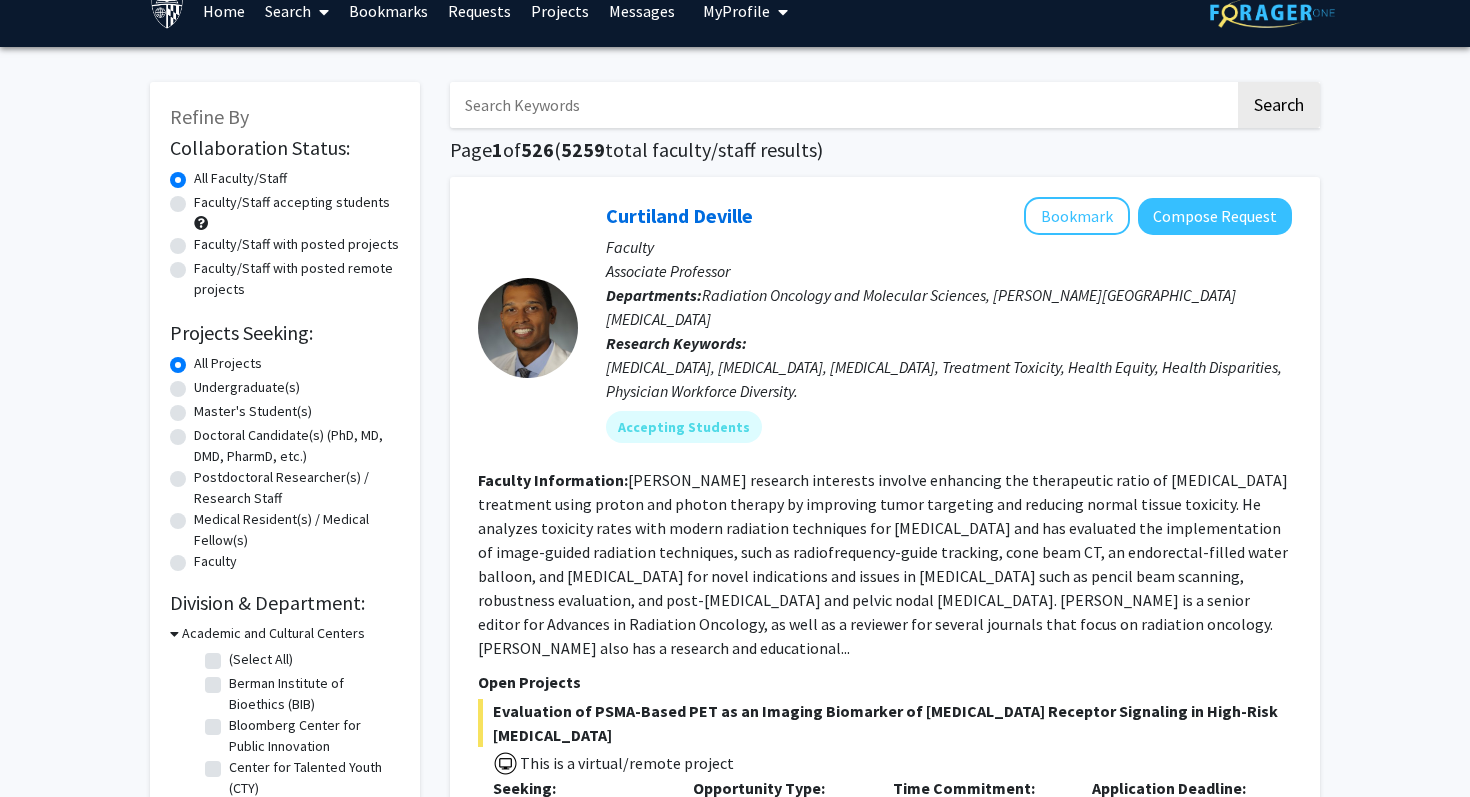click on "Search" at bounding box center (297, 11) 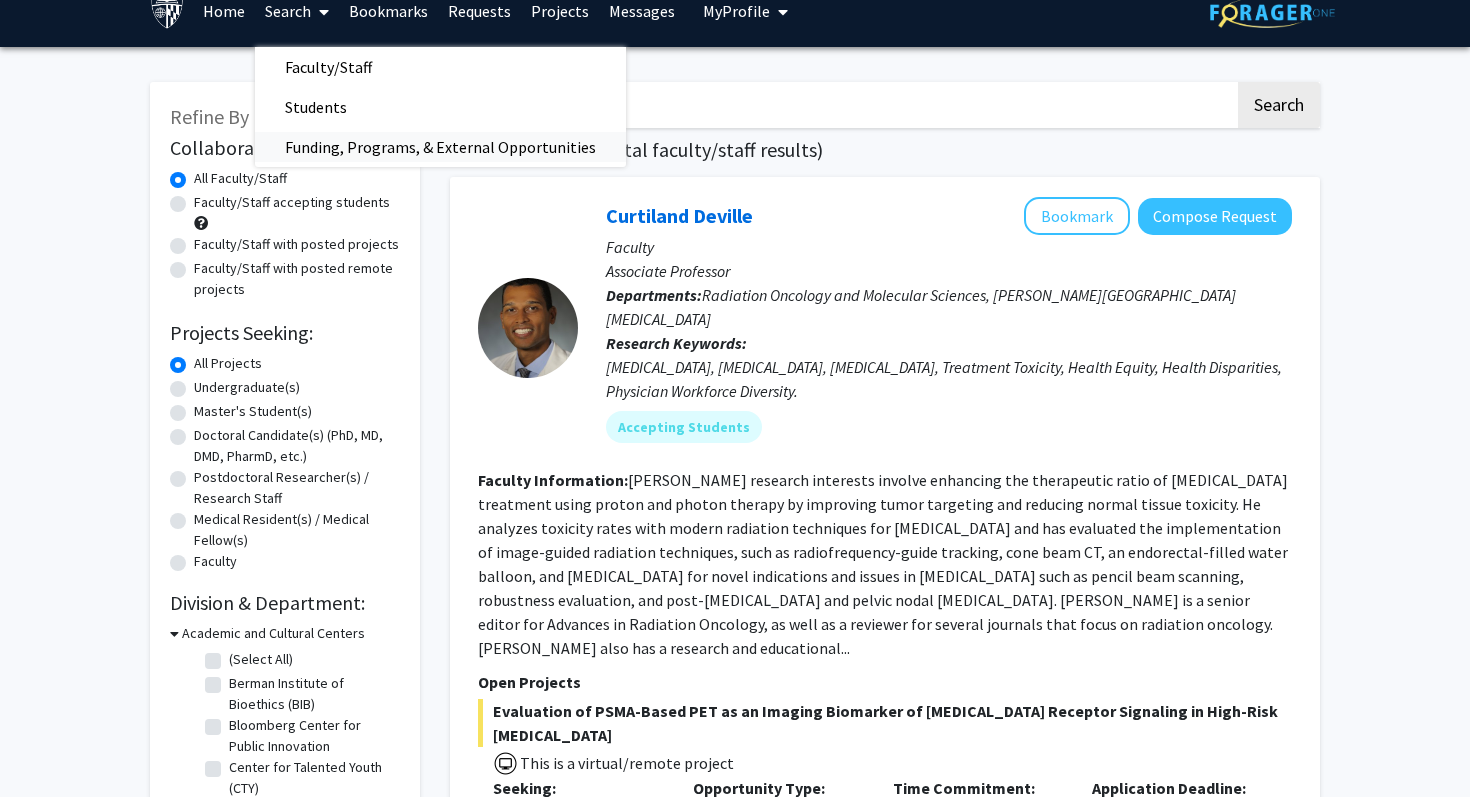 click on "Funding, Programs, & External Opportunities" at bounding box center (440, 147) 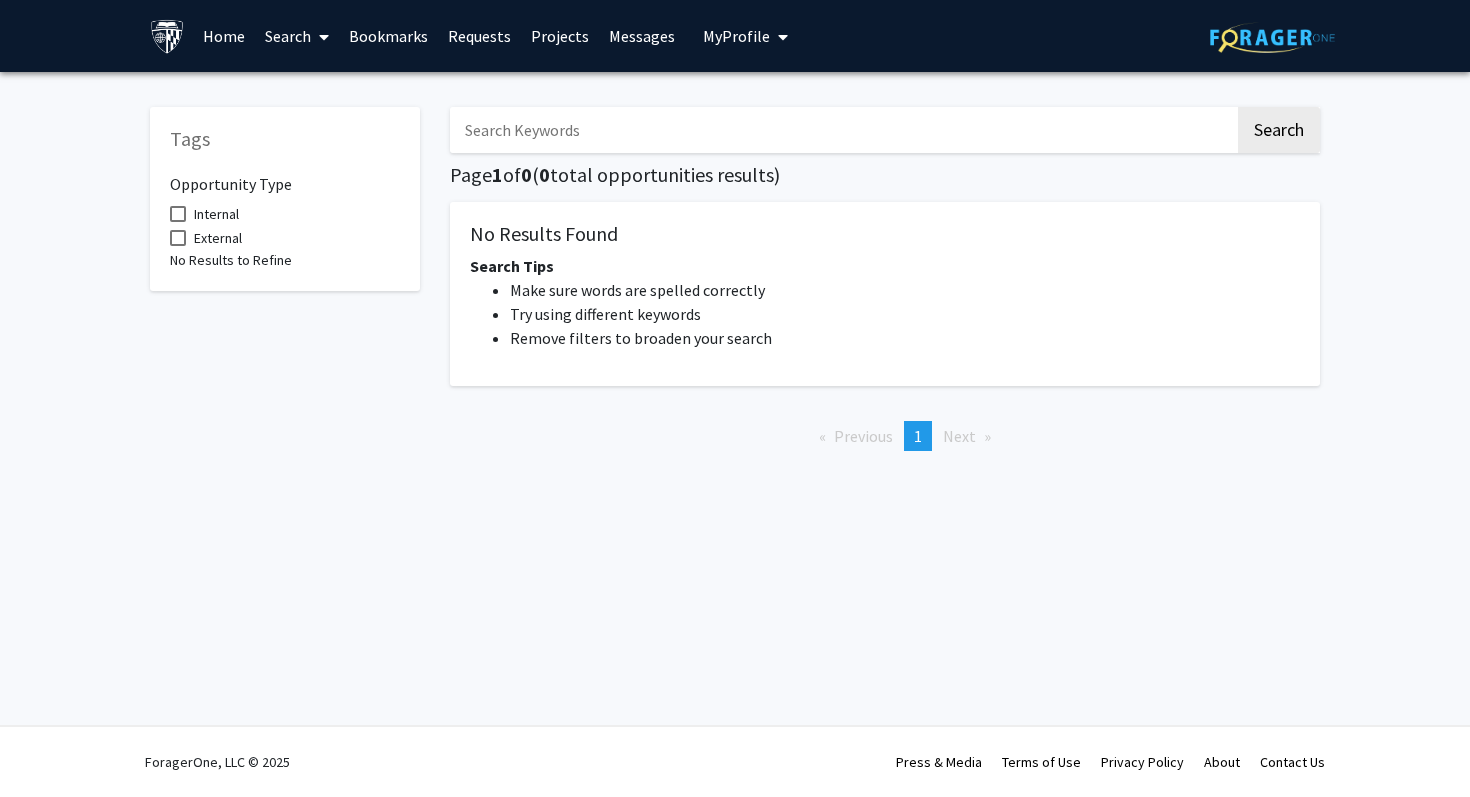 scroll, scrollTop: 0, scrollLeft: 0, axis: both 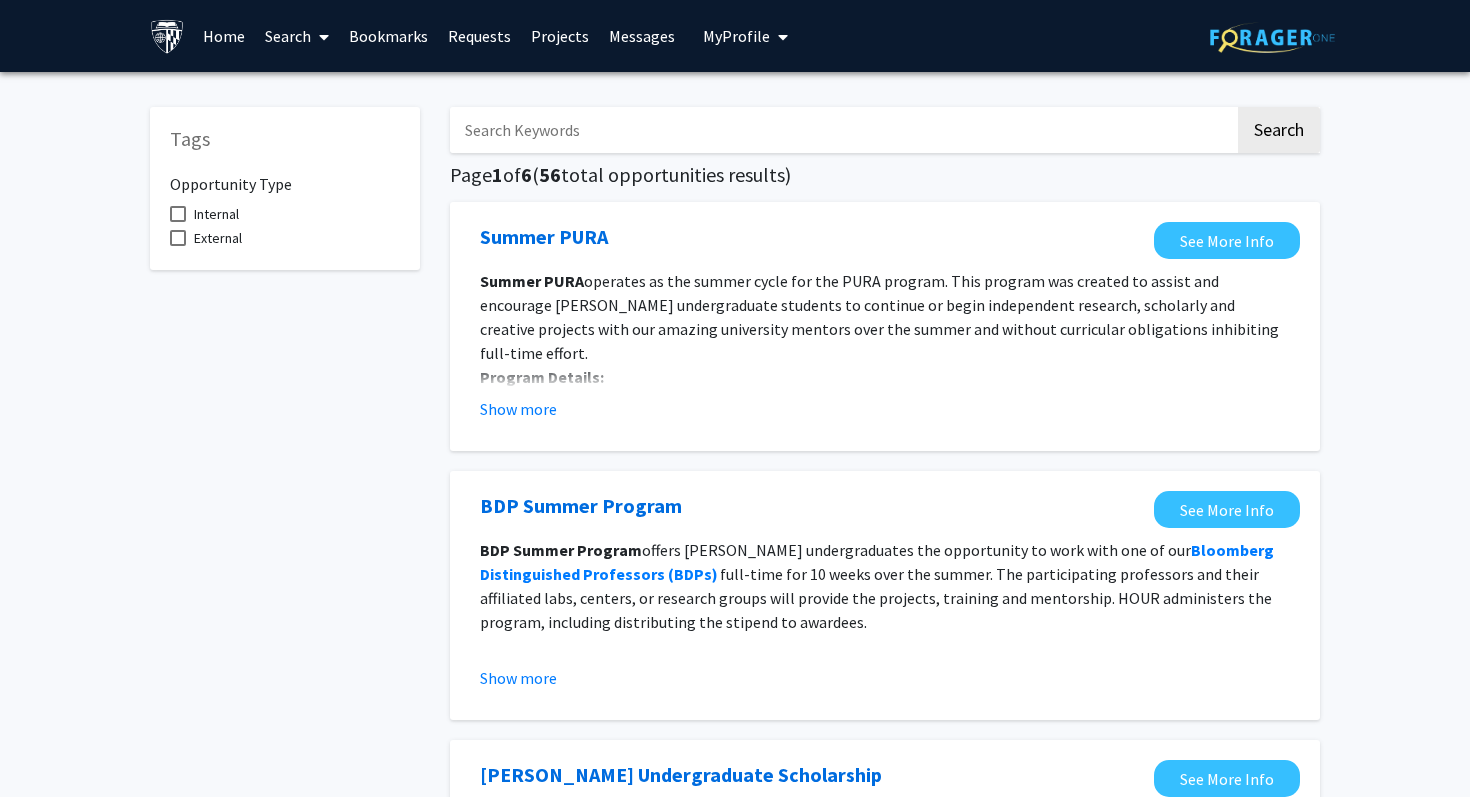 click at bounding box center [320, 37] 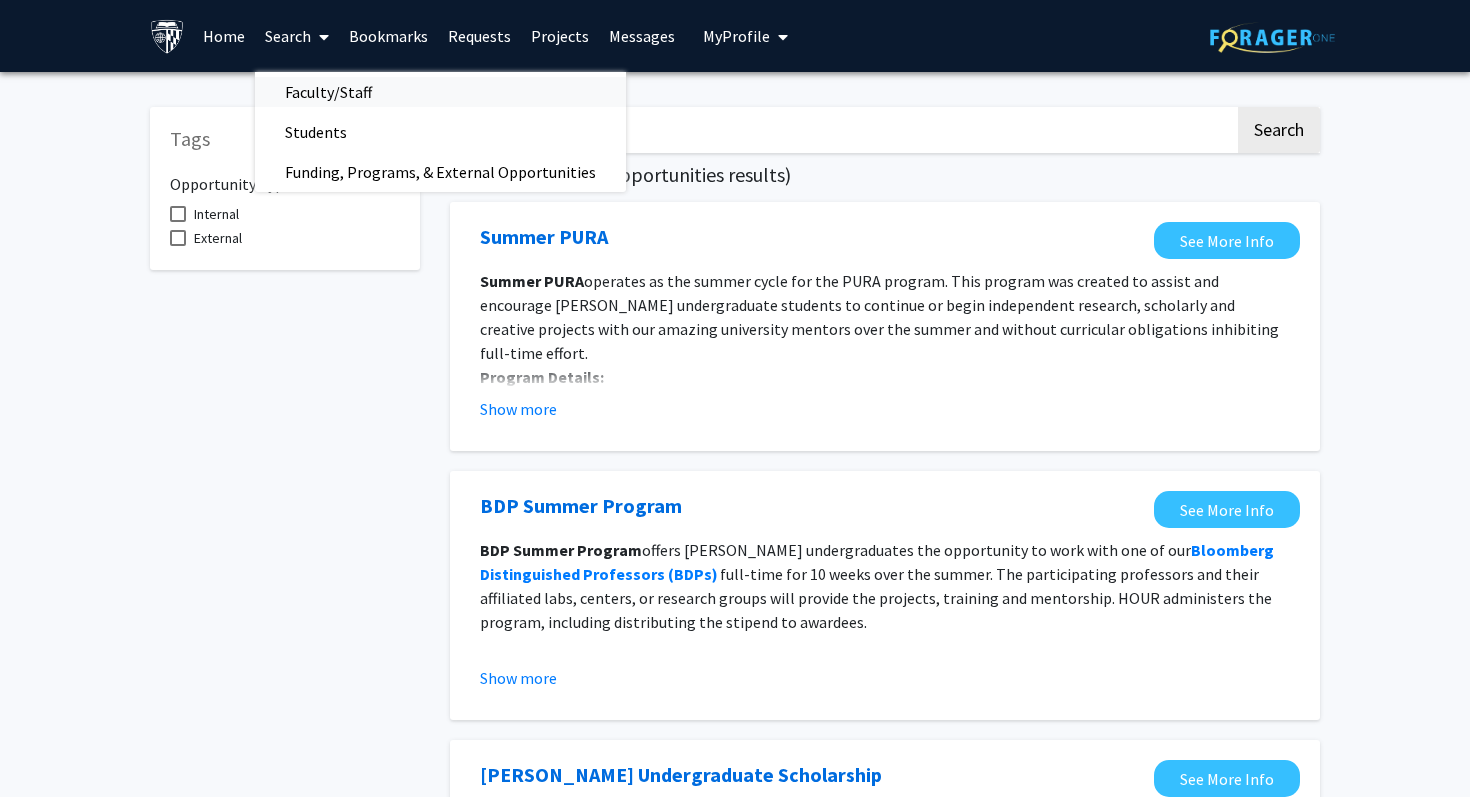 click on "Faculty/Staff" at bounding box center (328, 92) 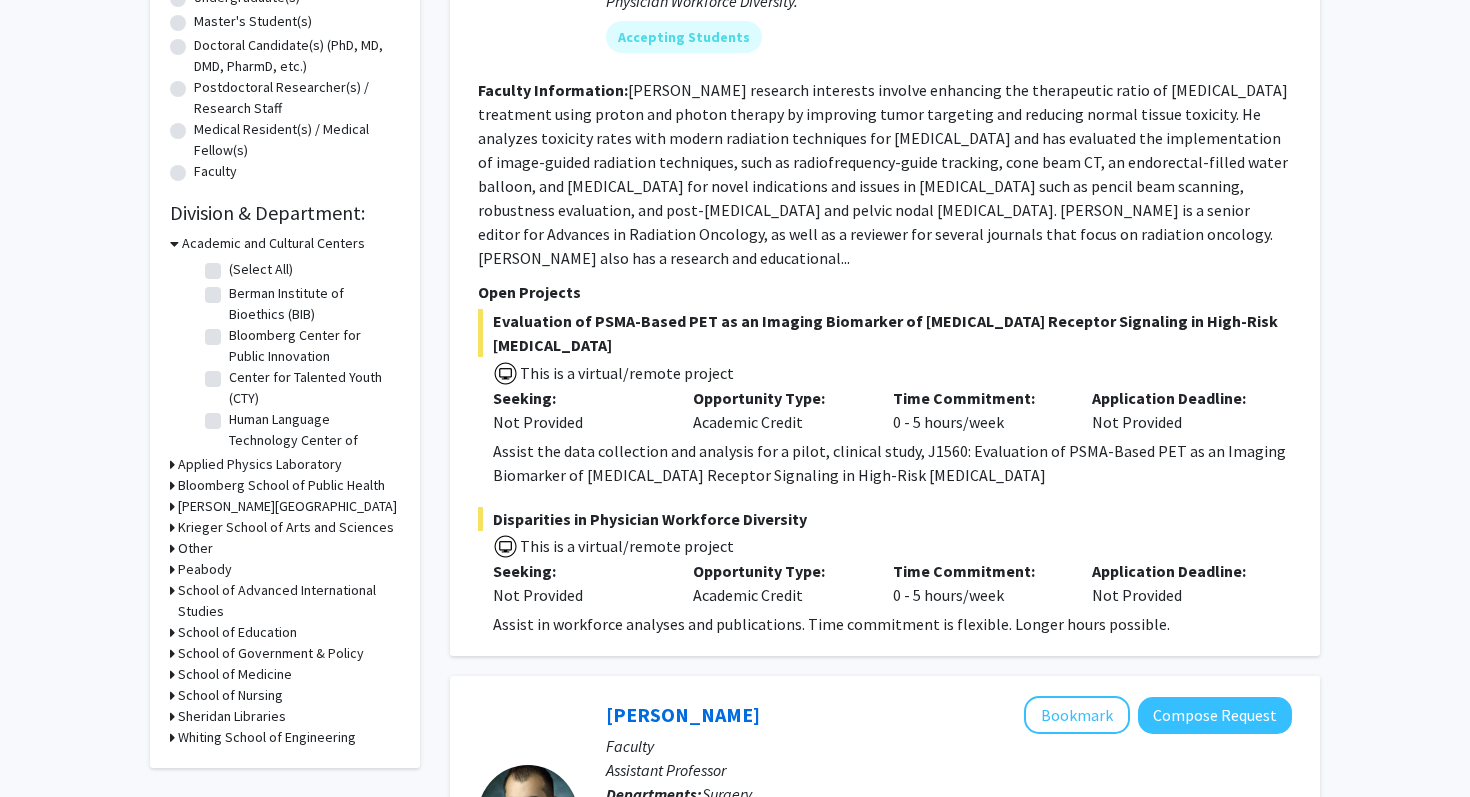 scroll, scrollTop: 439, scrollLeft: 0, axis: vertical 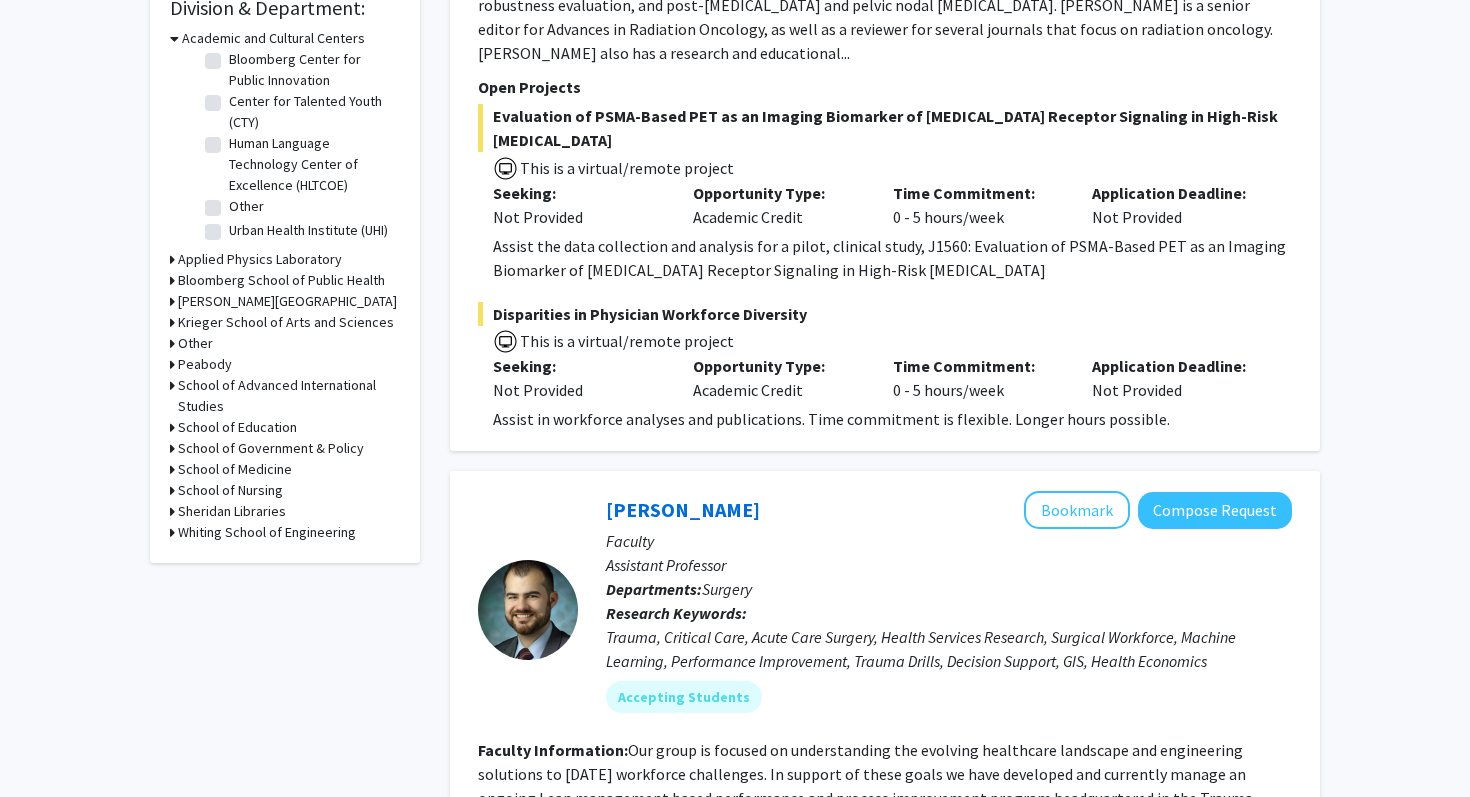 click on "School of Advanced International Studies" at bounding box center [289, 396] 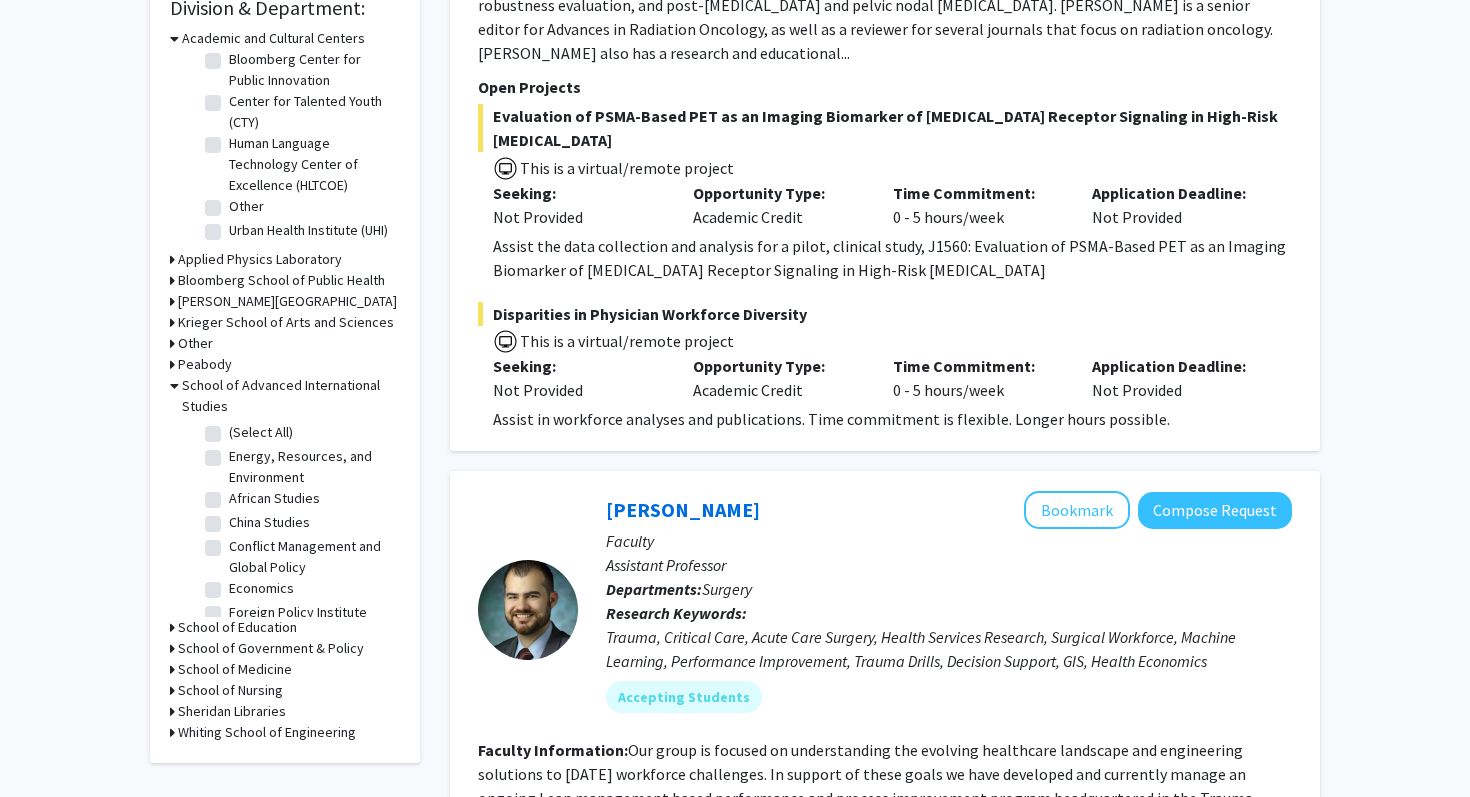 click on "(Select All)" 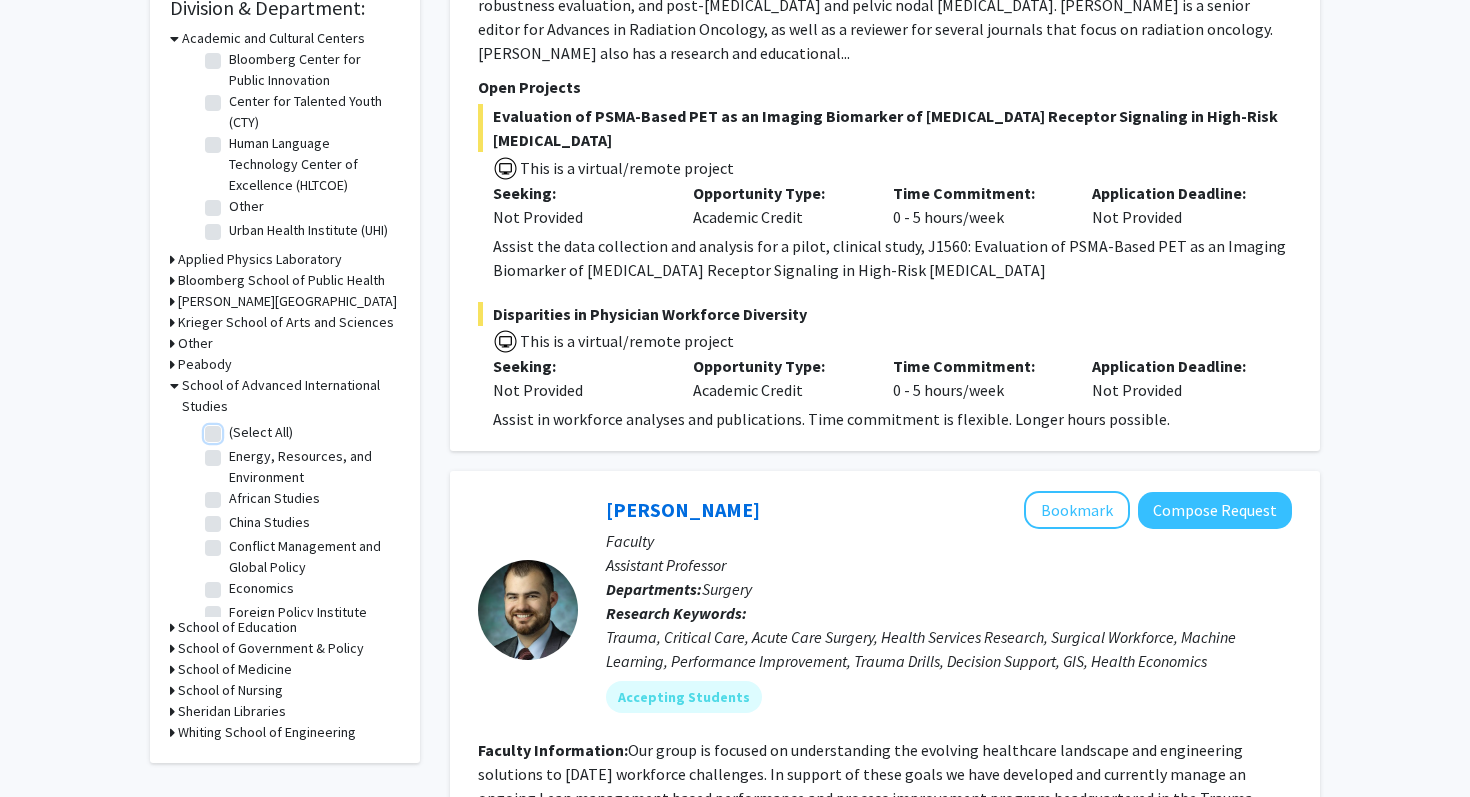 click on "(Select All)" at bounding box center [235, 428] 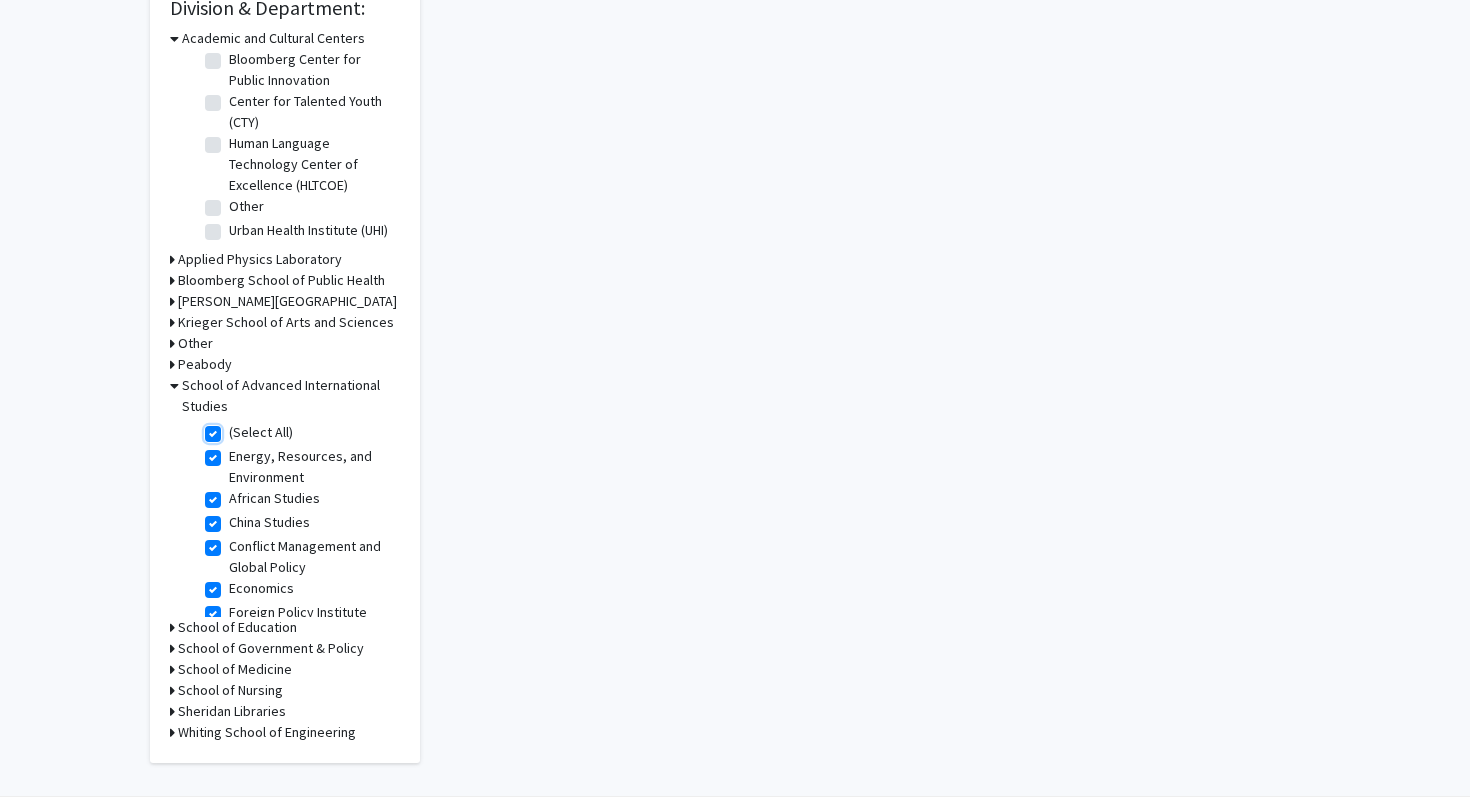 checkbox on "true" 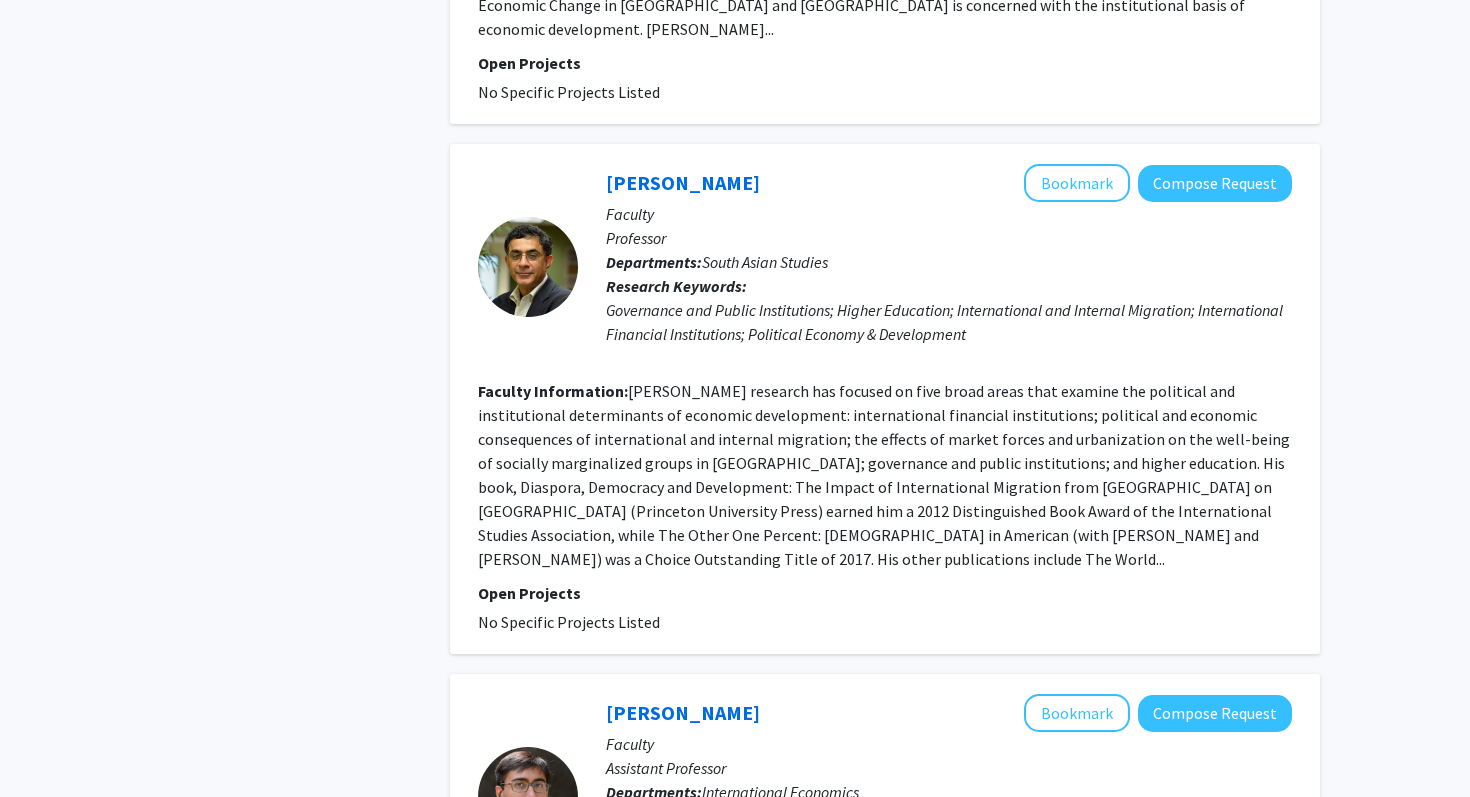 scroll, scrollTop: 2835, scrollLeft: 0, axis: vertical 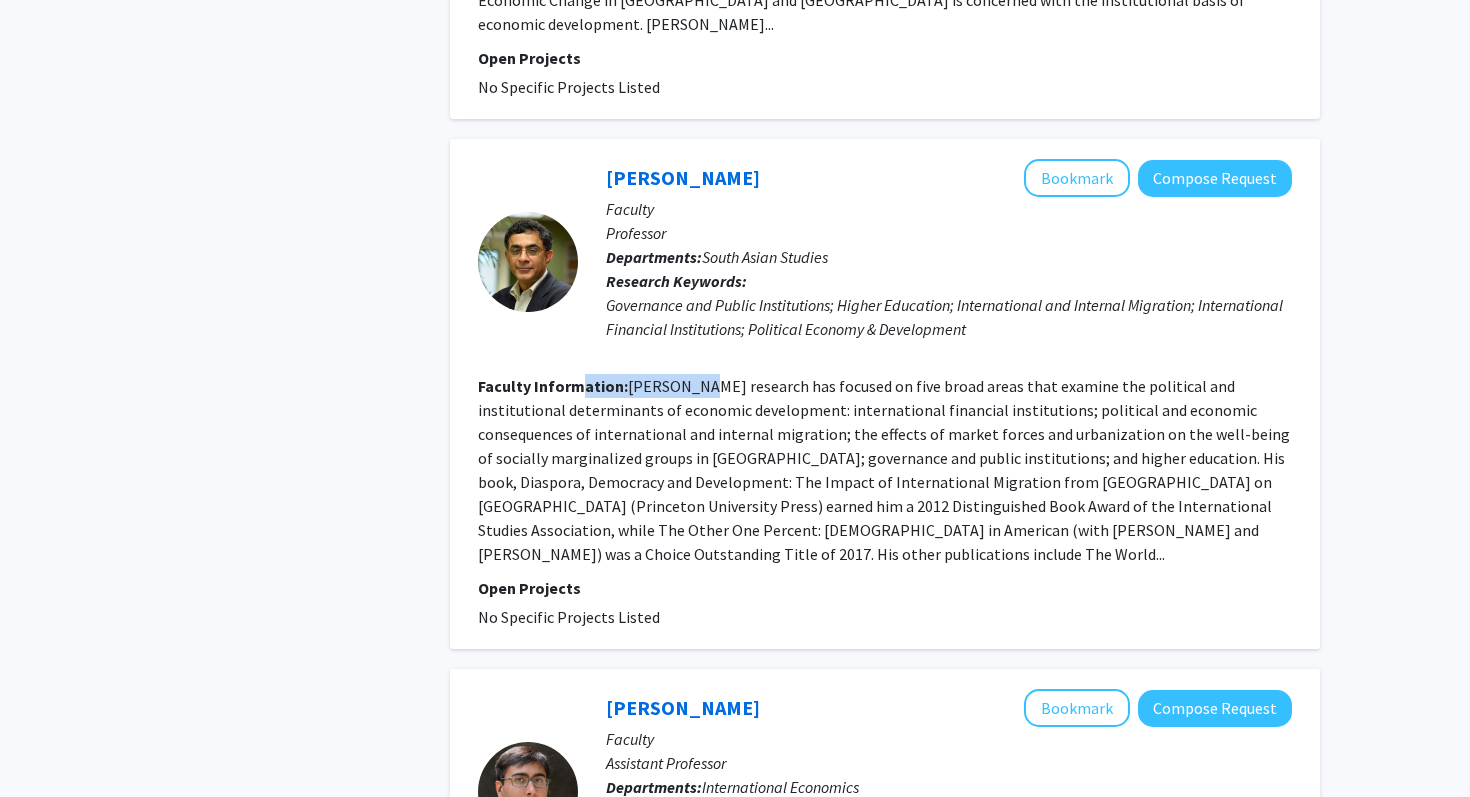 drag, startPoint x: 691, startPoint y: 300, endPoint x: 575, endPoint y: 301, distance: 116.00431 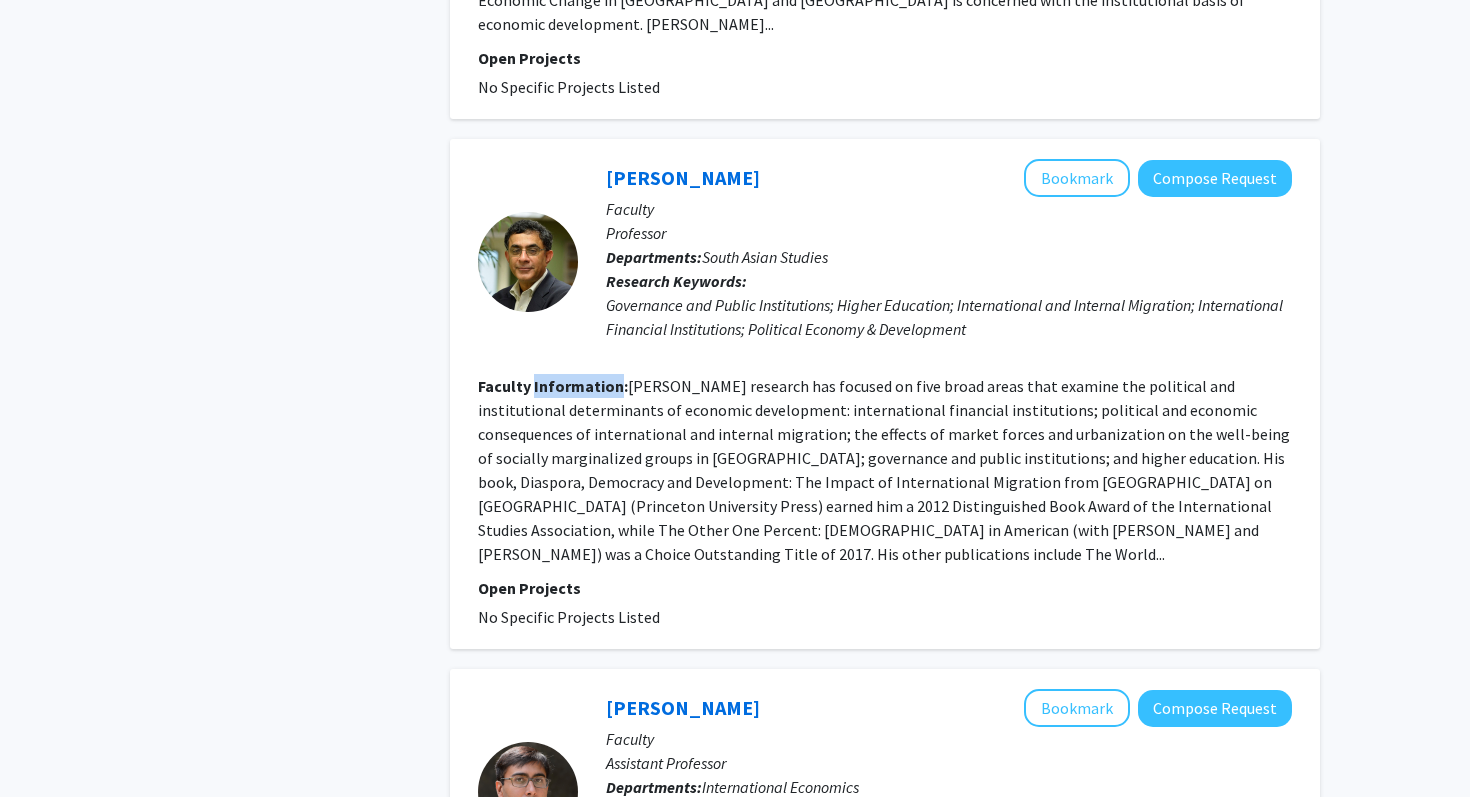 click on "Faculty Information:  [PERSON_NAME] research has focused on five broad areas that examine the political and institutional determinants of economic development: international financial institutions; political and economic consequences of international and internal migration; the effects of market forces and urbanization on the well-being of socially marginalized groups in [GEOGRAPHIC_DATA]; governance and public institutions; and higher education. His book, Diaspora, Democracy and Development: The Impact of International Migration from [GEOGRAPHIC_DATA] on [GEOGRAPHIC_DATA] (Princeton University Press) earned him a 2012 Distinguished Book Award of the International Studies Association, while The Other One Percent: [DEMOGRAPHIC_DATA] in American (with [PERSON_NAME] and [PERSON_NAME]) was a Choice Outstanding Title of 2017. His other publications include The World..." 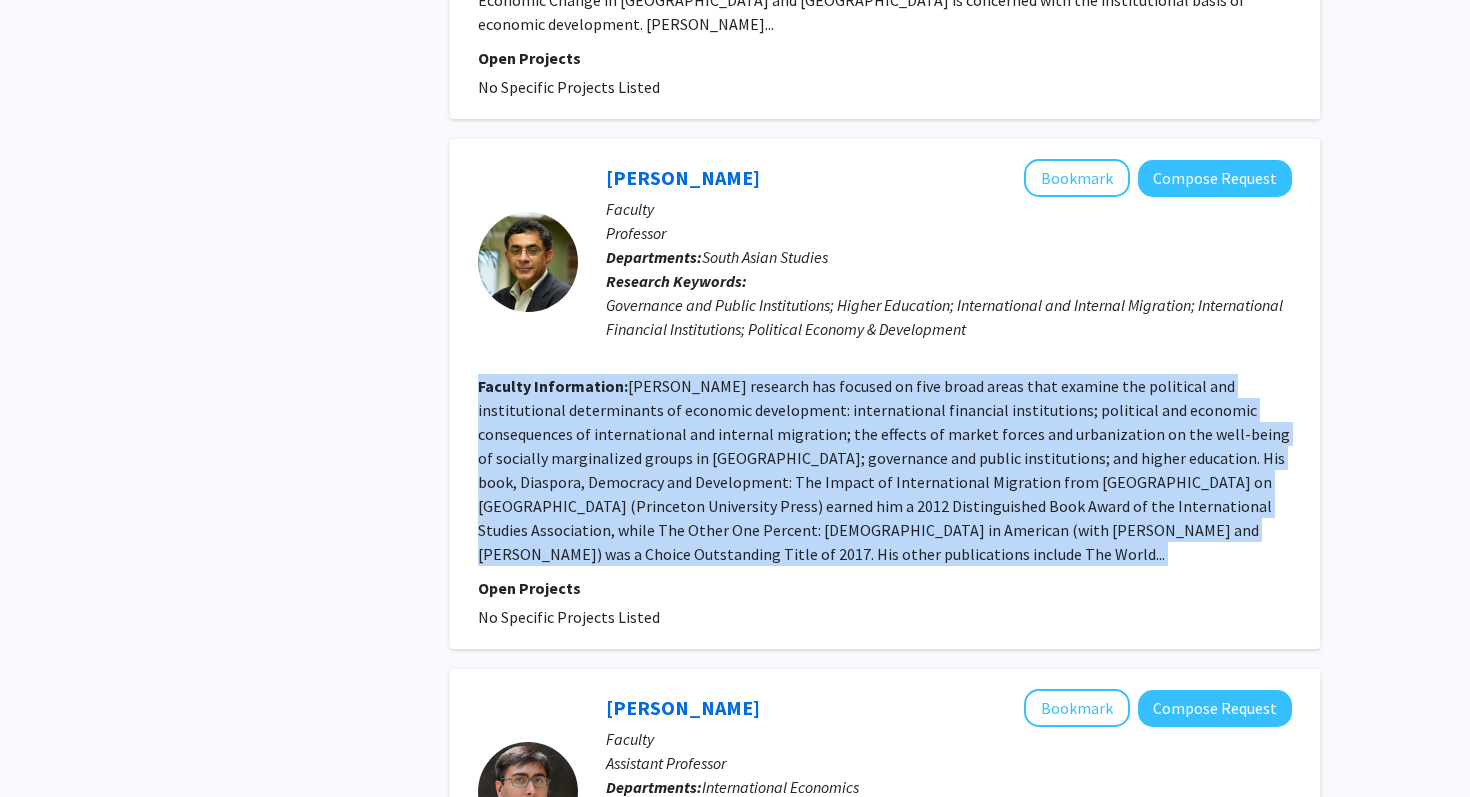click on "Faculty Information:  [PERSON_NAME] research has focused on five broad areas that examine the political and institutional determinants of economic development: international financial institutions; political and economic consequences of international and internal migration; the effects of market forces and urbanization on the well-being of socially marginalized groups in [GEOGRAPHIC_DATA]; governance and public institutions; and higher education. His book, Diaspora, Democracy and Development: The Impact of International Migration from [GEOGRAPHIC_DATA] on [GEOGRAPHIC_DATA] (Princeton University Press) earned him a 2012 Distinguished Book Award of the International Studies Association, while The Other One Percent: [DEMOGRAPHIC_DATA] in American (with [PERSON_NAME] and [PERSON_NAME]) was a Choice Outstanding Title of 2017. His other publications include The World..." 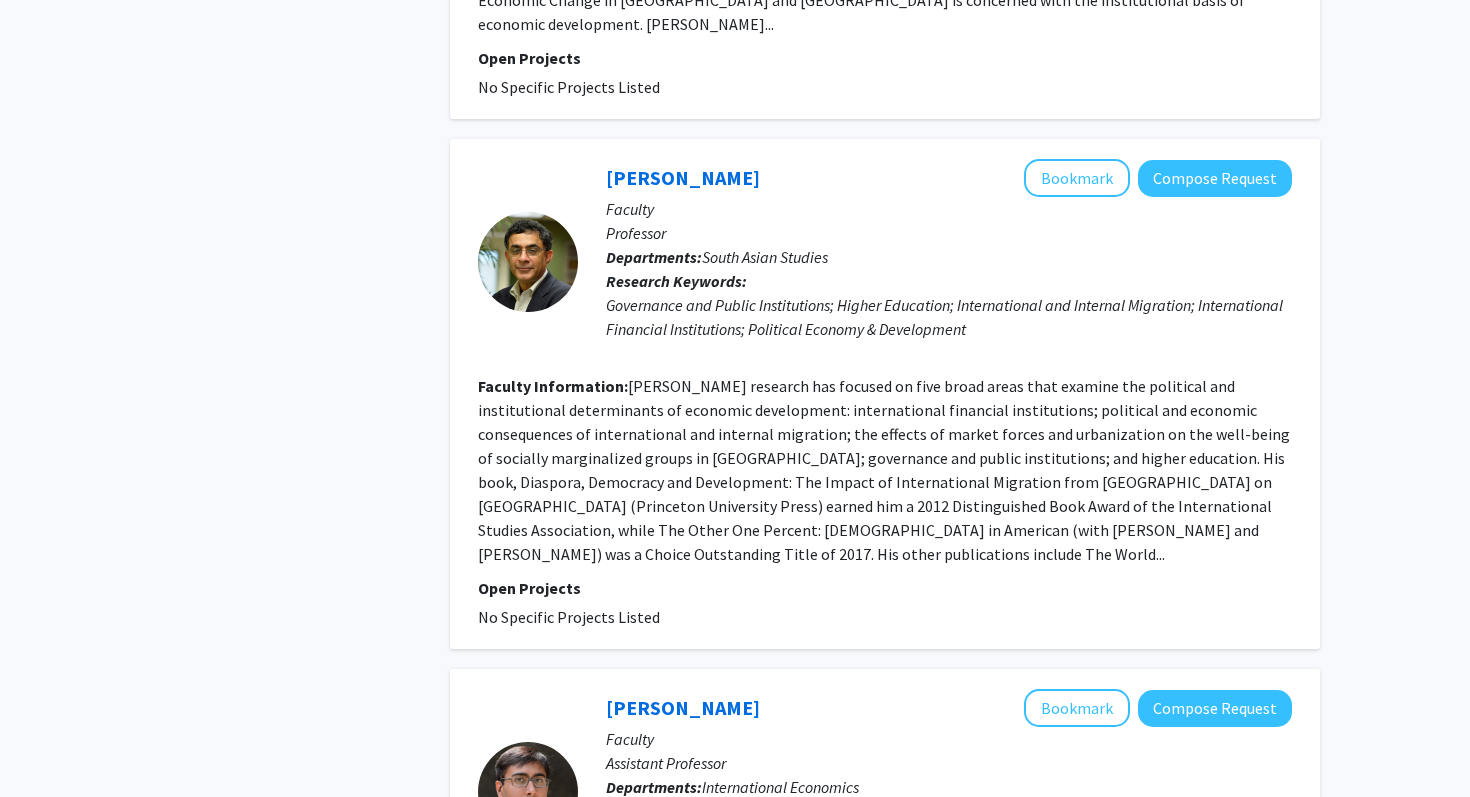 click on "Faculty Information:  [PERSON_NAME] research has focused on five broad areas that examine the political and institutional determinants of economic development: international financial institutions; political and economic consequences of international and internal migration; the effects of market forces and urbanization on the well-being of socially marginalized groups in [GEOGRAPHIC_DATA]; governance and public institutions; and higher education. His book, Diaspora, Democracy and Development: The Impact of International Migration from [GEOGRAPHIC_DATA] on [GEOGRAPHIC_DATA] (Princeton University Press) earned him a 2012 Distinguished Book Award of the International Studies Association, while The Other One Percent: [DEMOGRAPHIC_DATA] in American (with [PERSON_NAME] and [PERSON_NAME]) was a Choice Outstanding Title of 2017. His other publications include The World..." 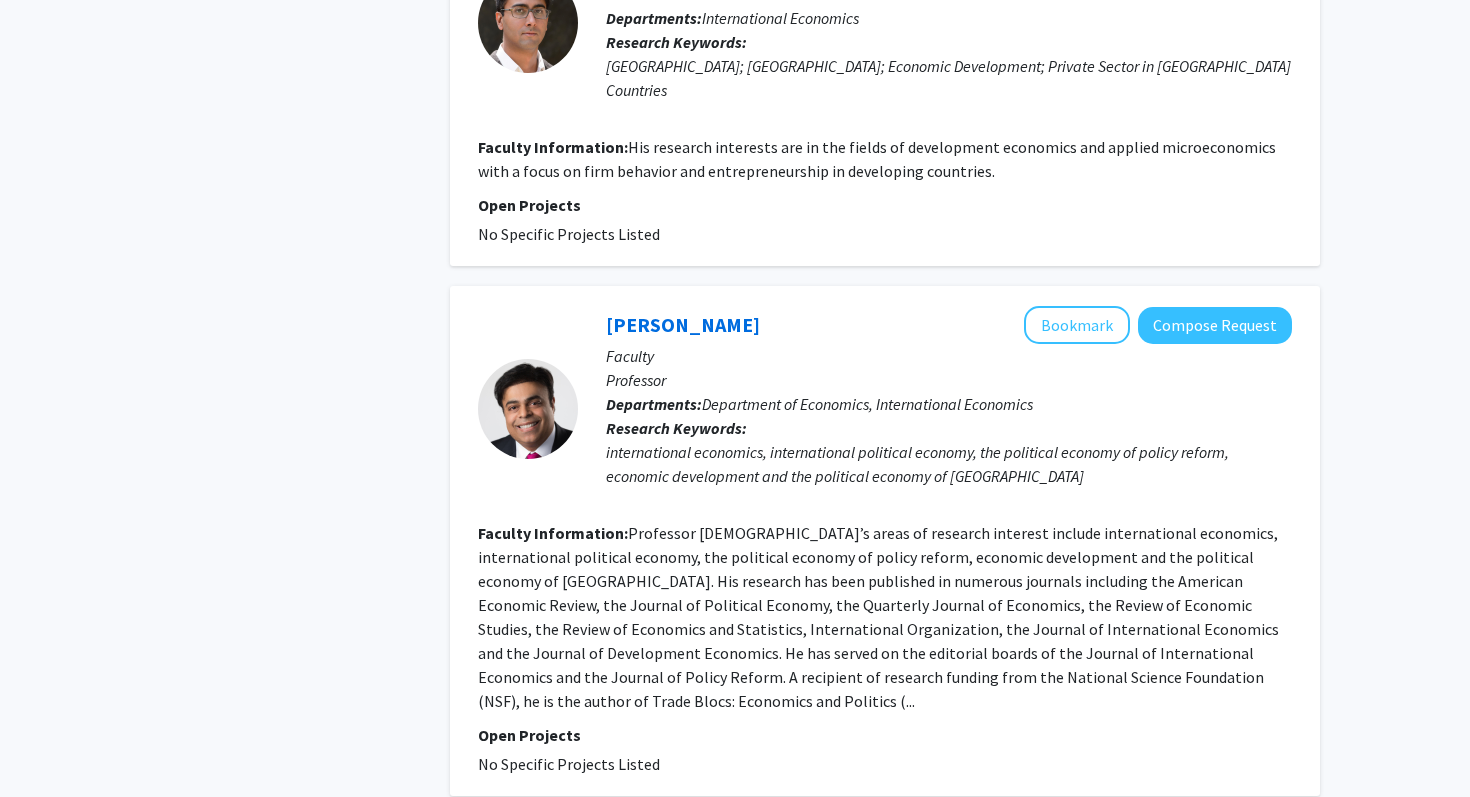 drag, startPoint x: 627, startPoint y: 409, endPoint x: 580, endPoint y: 409, distance: 47 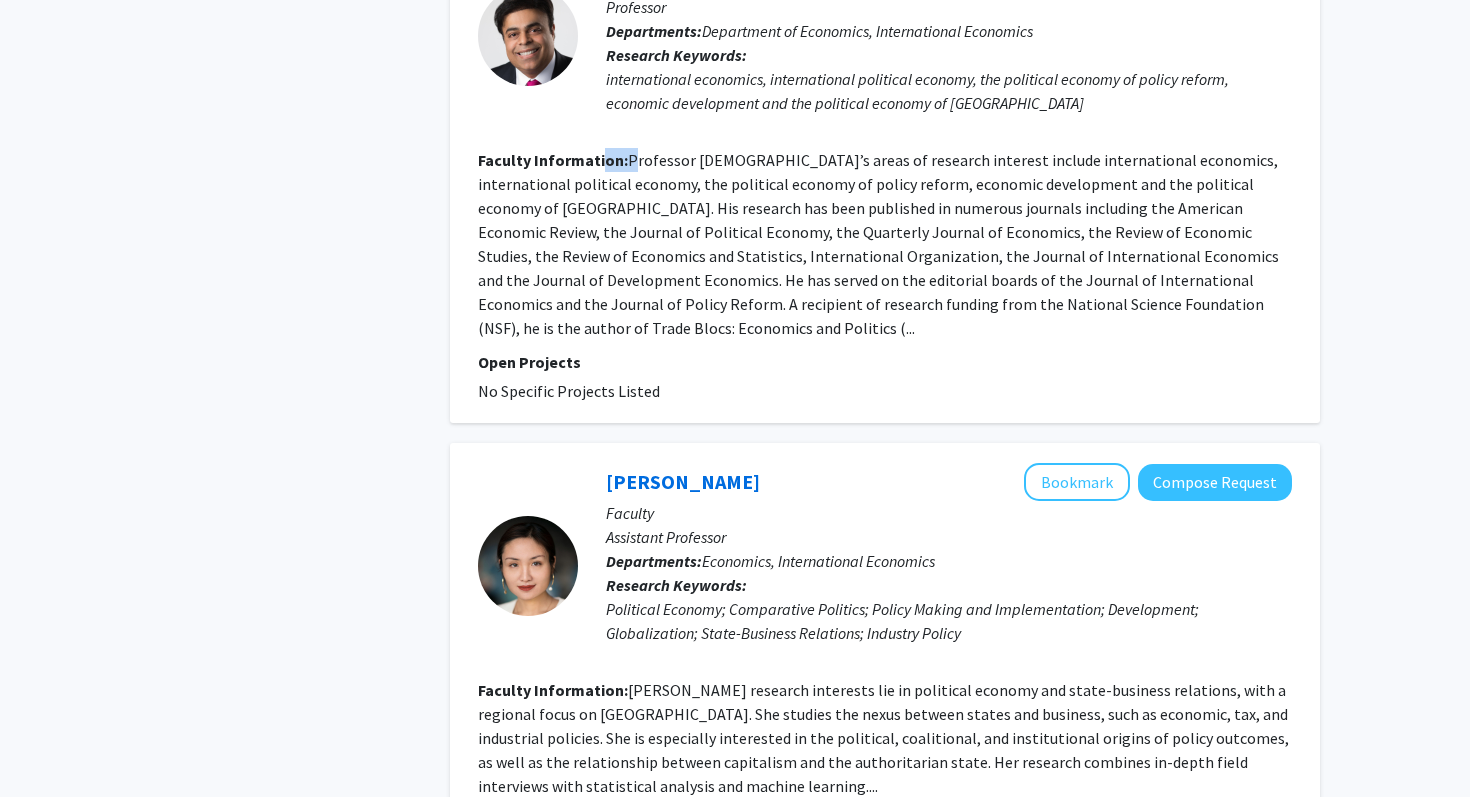 scroll, scrollTop: 4044, scrollLeft: 0, axis: vertical 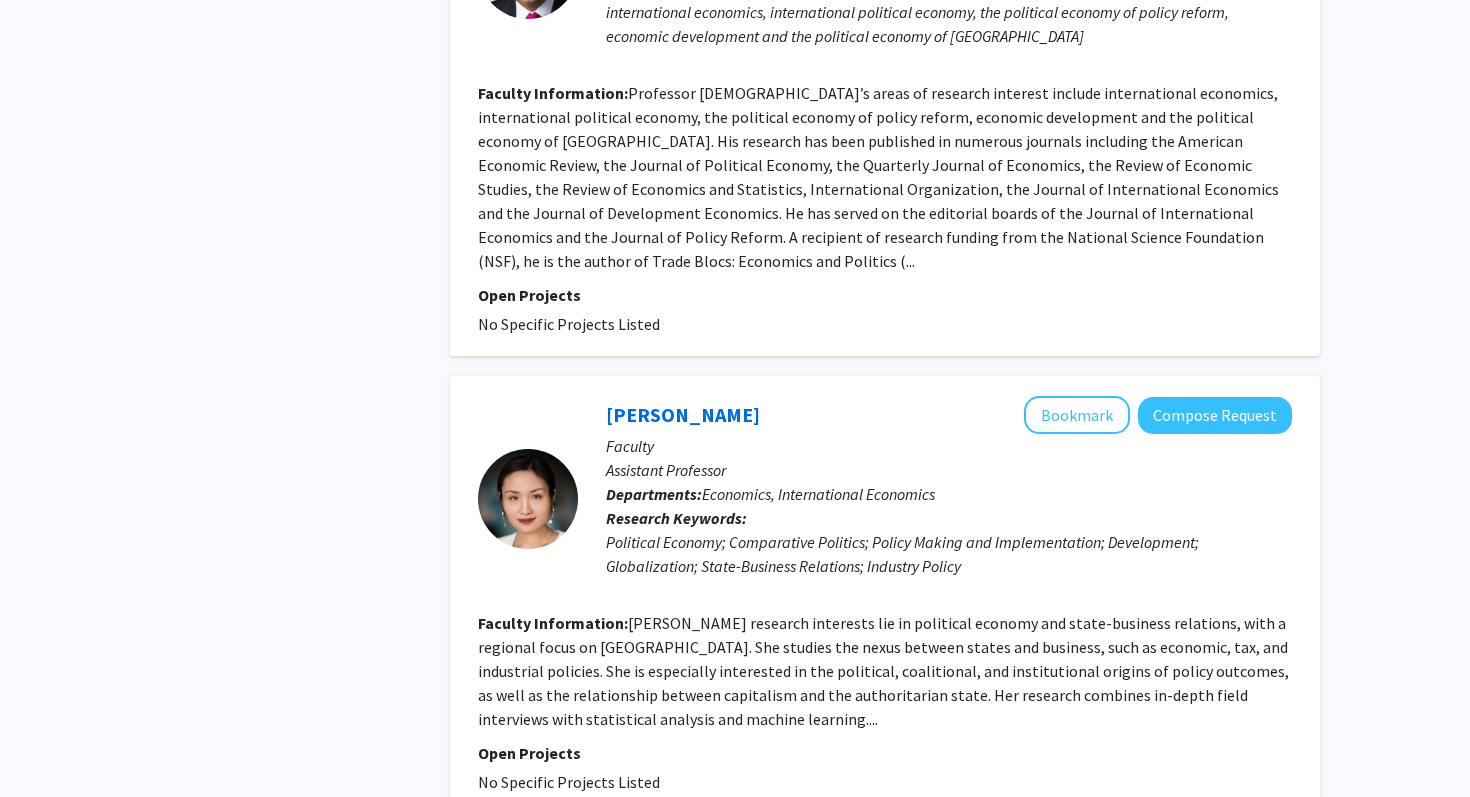 click on "Refine By Collaboration Status: Collaboration Status  All Faculty/Staff    Collaboration Status  Faculty/Staff accepting students    Collaboration Status  Faculty/Staff with posted projects    Collaboration Status  Faculty/Staff with posted remote projects    Projects Seeking: Projects Seeking Level  All Projects    Projects Seeking Level  Undergraduate(s)    Projects Seeking Level  Master's Student(s)    Projects Seeking Level  Doctoral Candidate(s) (PhD, MD, DMD, PharmD, etc.)    Projects Seeking Level  Postdoctoral Researcher(s) / Research Staff    Projects Seeking Level  Medical Resident(s) / Medical Fellow(s)    Projects Seeking Level  Faculty    Division & Department:      Bloomberg School of Public Health       [PERSON_NAME] Business School       [PERSON_NAME] School of Arts and Sciences       School of Advanced International Studies  (Select All)  (Select All)  Energy, Resources, and Environment  Energy, Resources, and Environment  African Studies  African Studies  China Studies  China Studies" 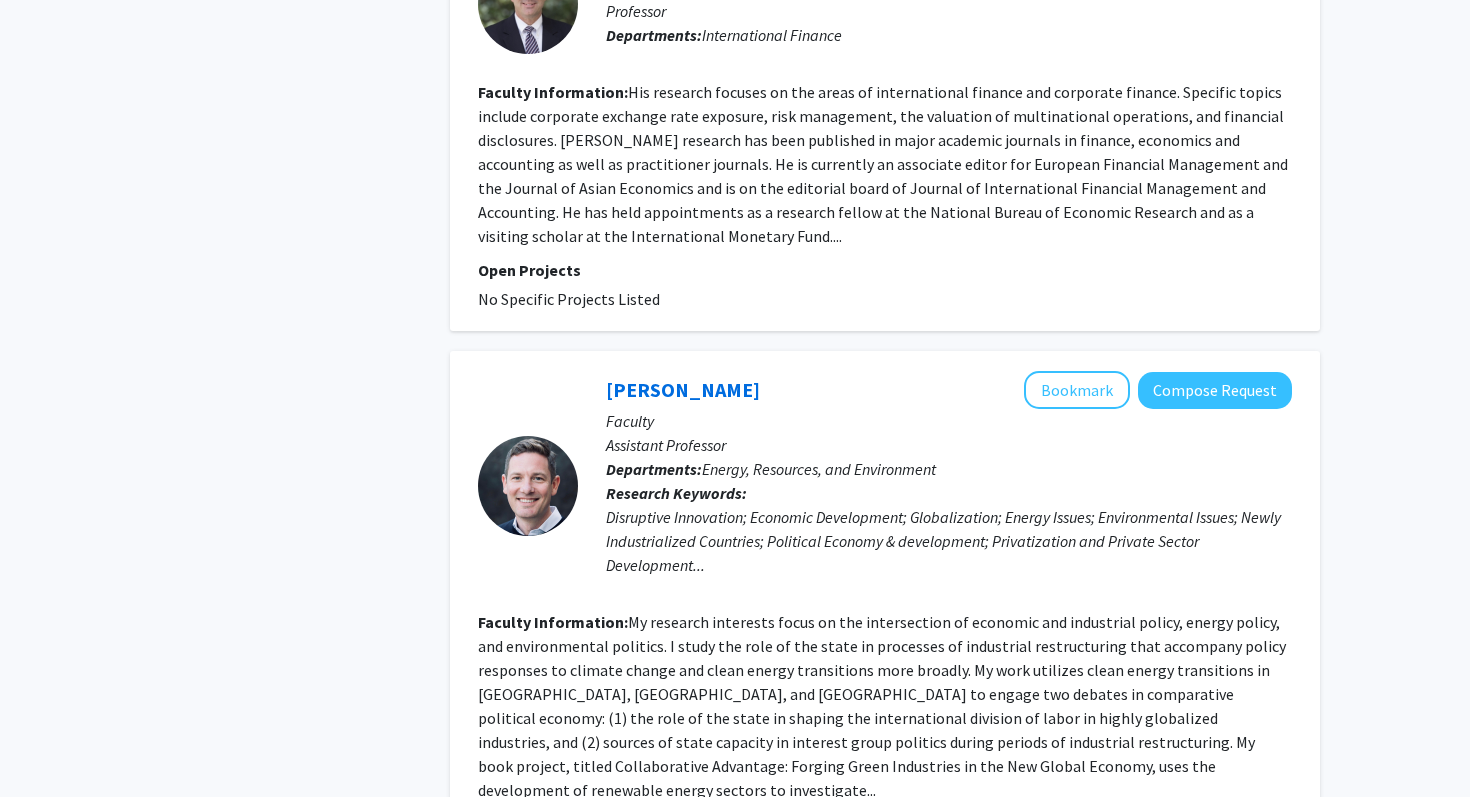 scroll, scrollTop: 4084, scrollLeft: 0, axis: vertical 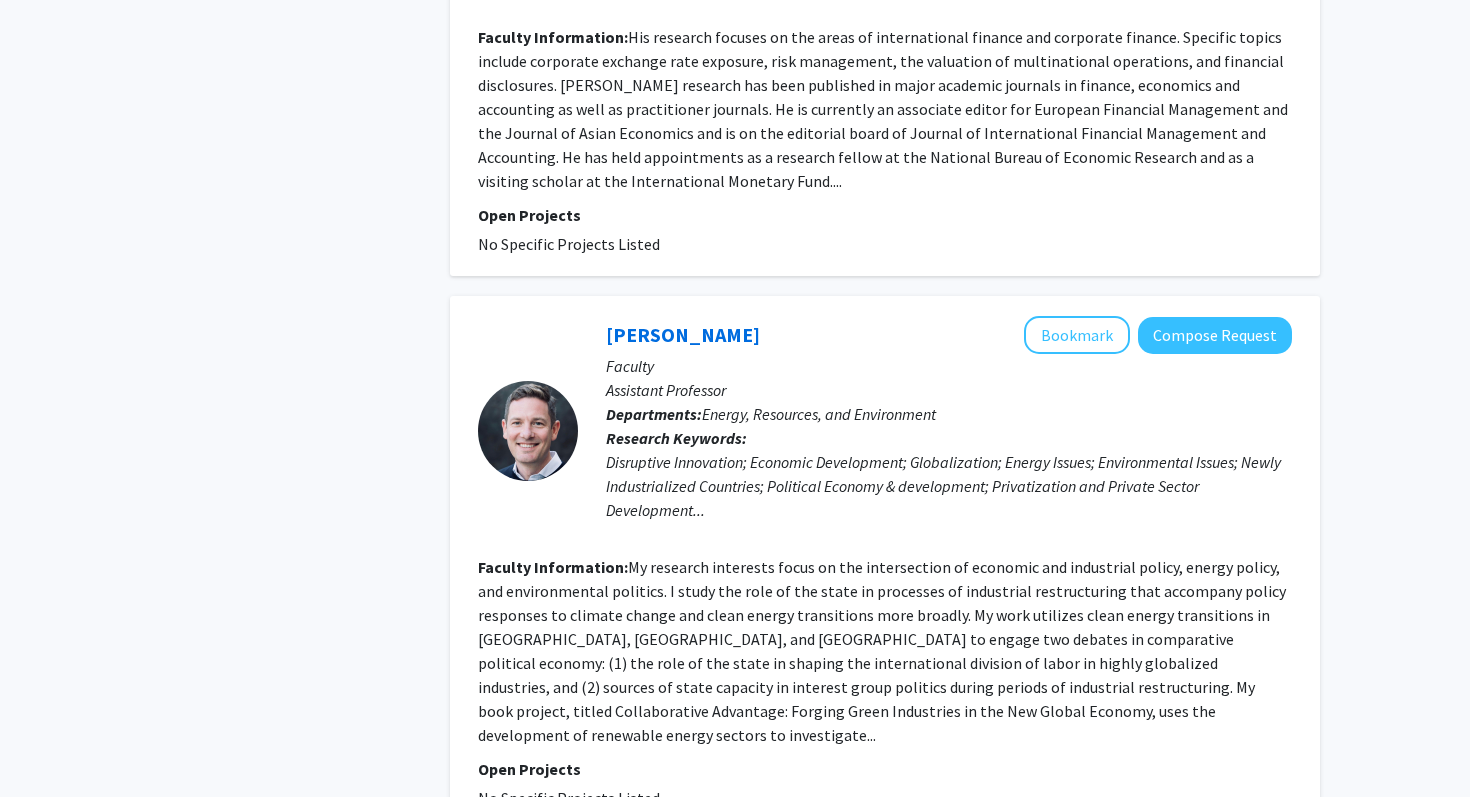 click on "3" 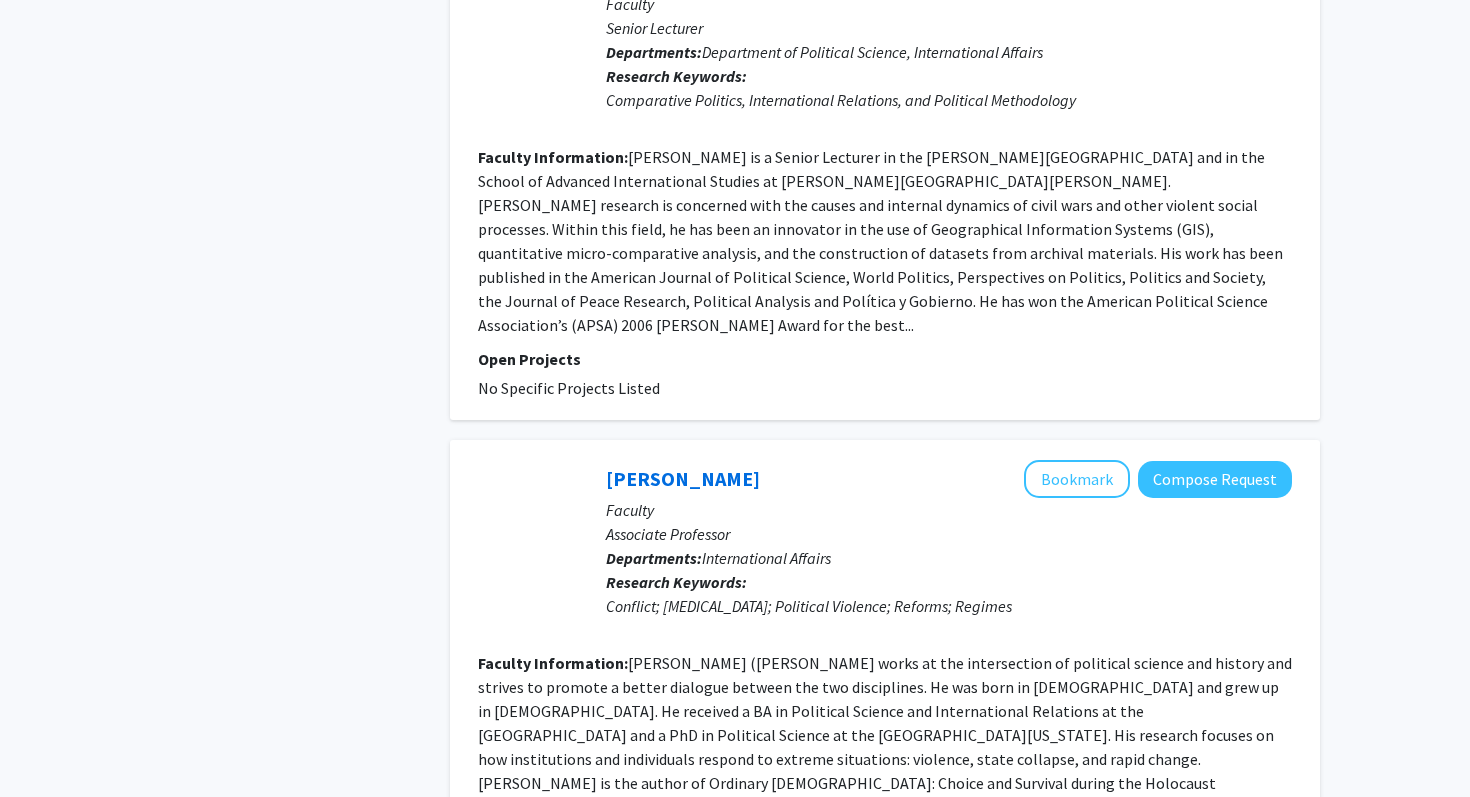 scroll, scrollTop: 4400, scrollLeft: 0, axis: vertical 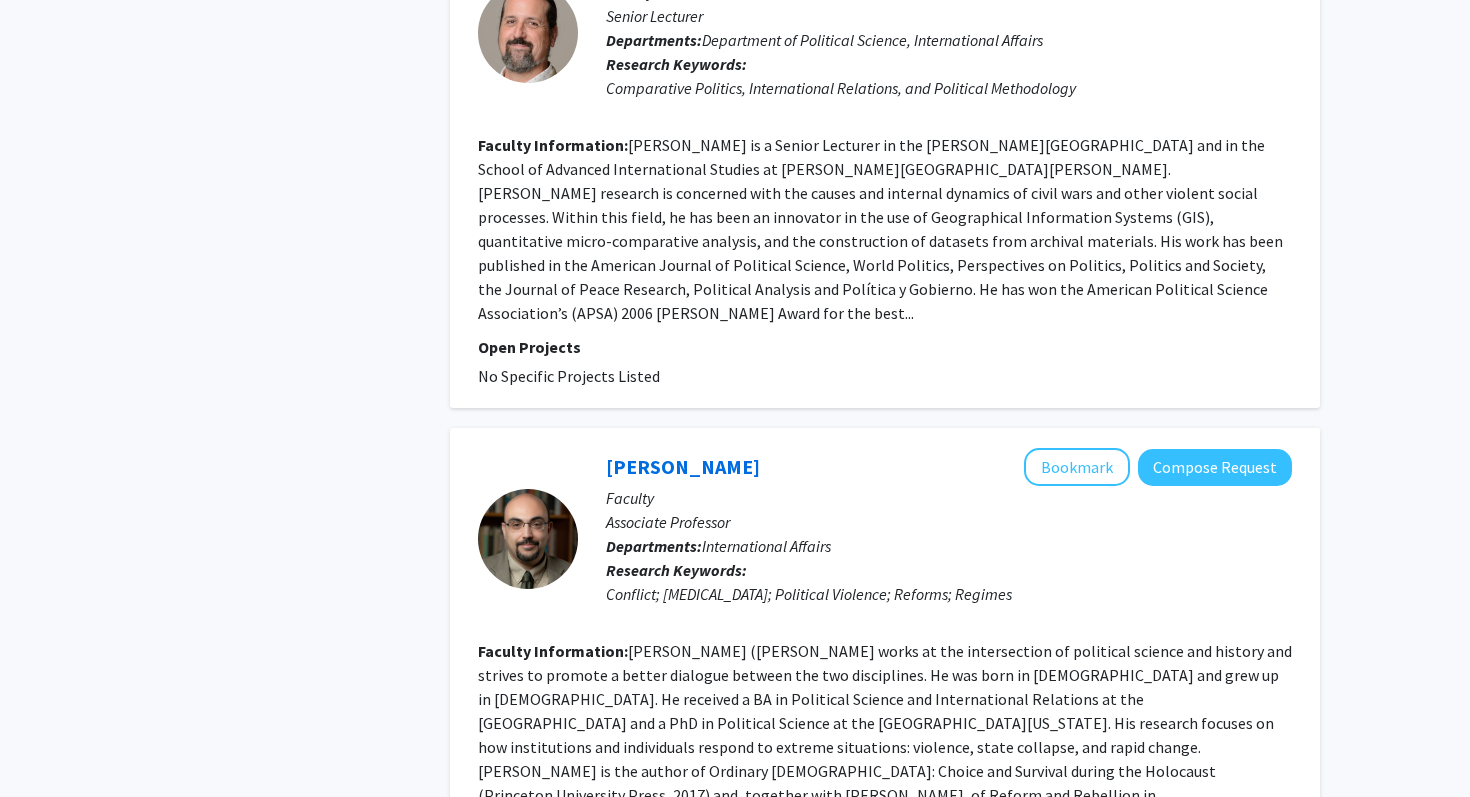 click on "4" 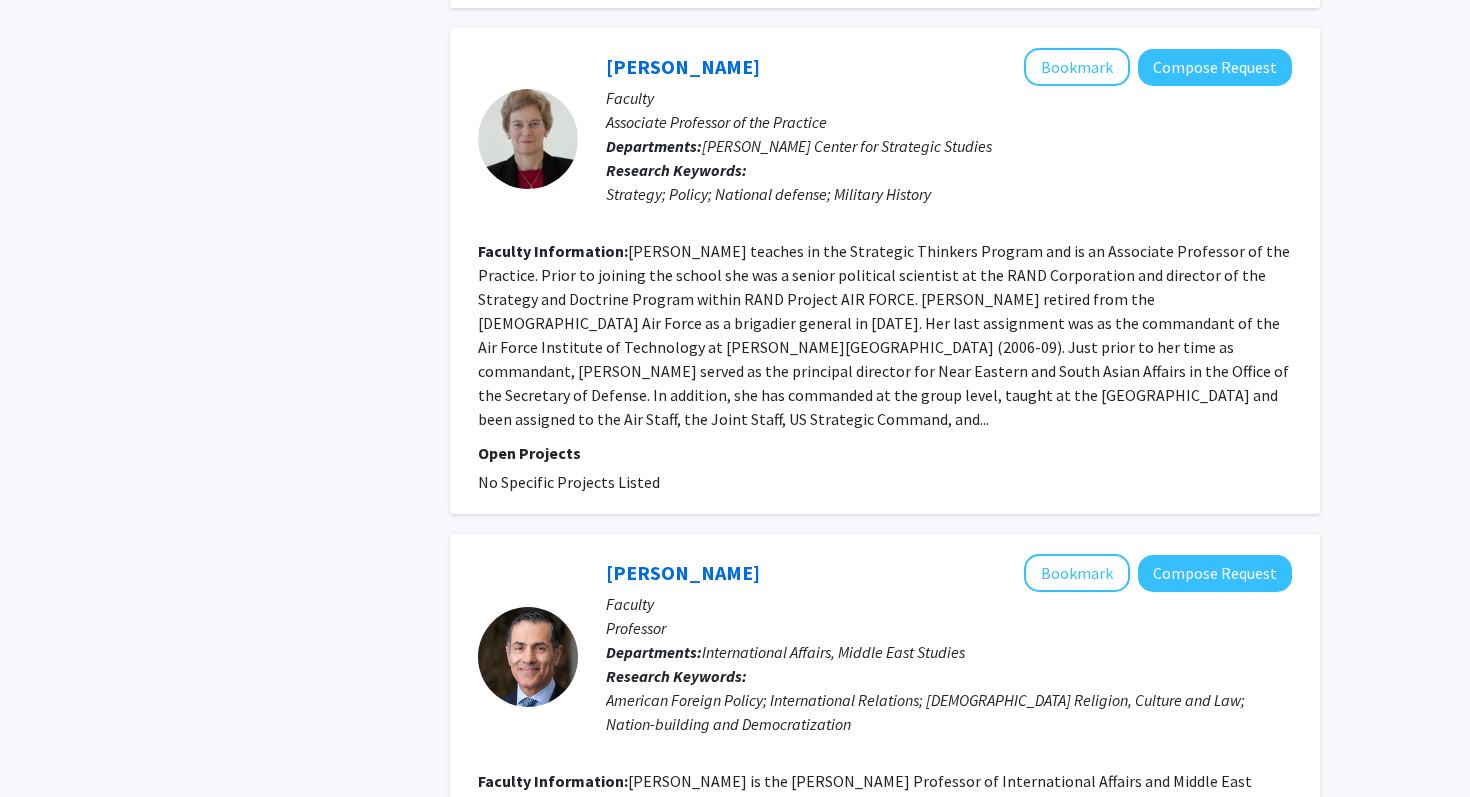 scroll, scrollTop: 4570, scrollLeft: 0, axis: vertical 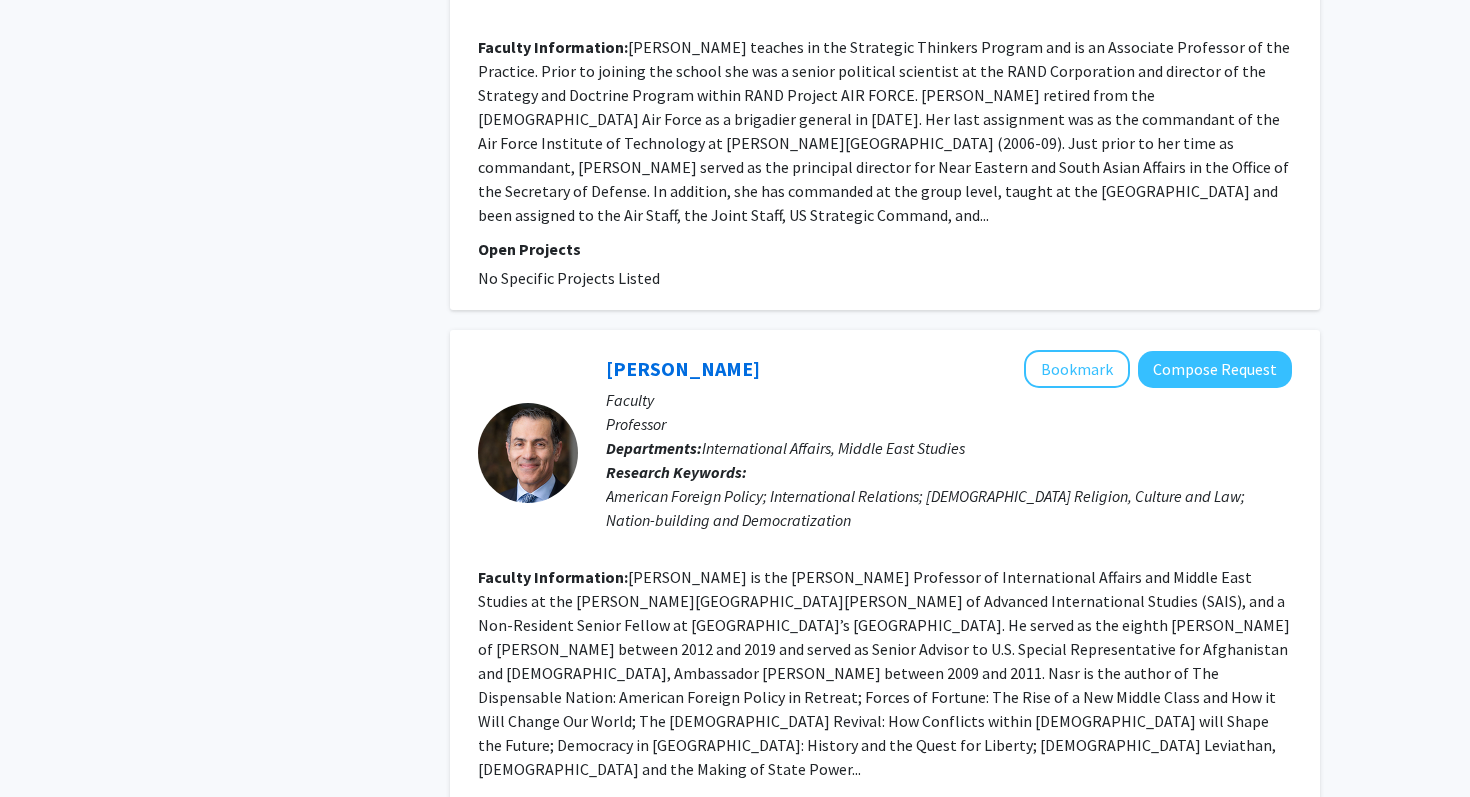 click on "..." 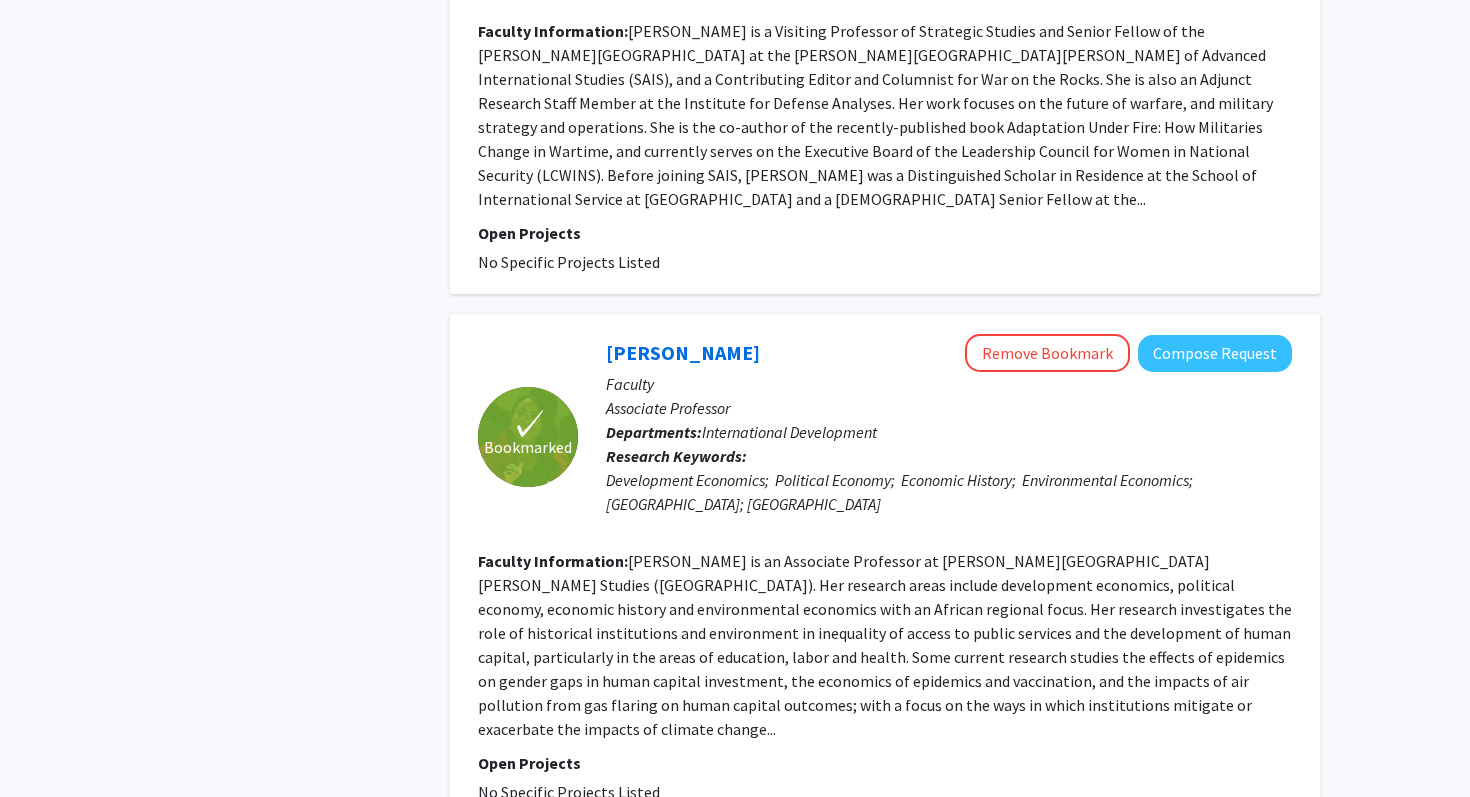 scroll, scrollTop: 4106, scrollLeft: 0, axis: vertical 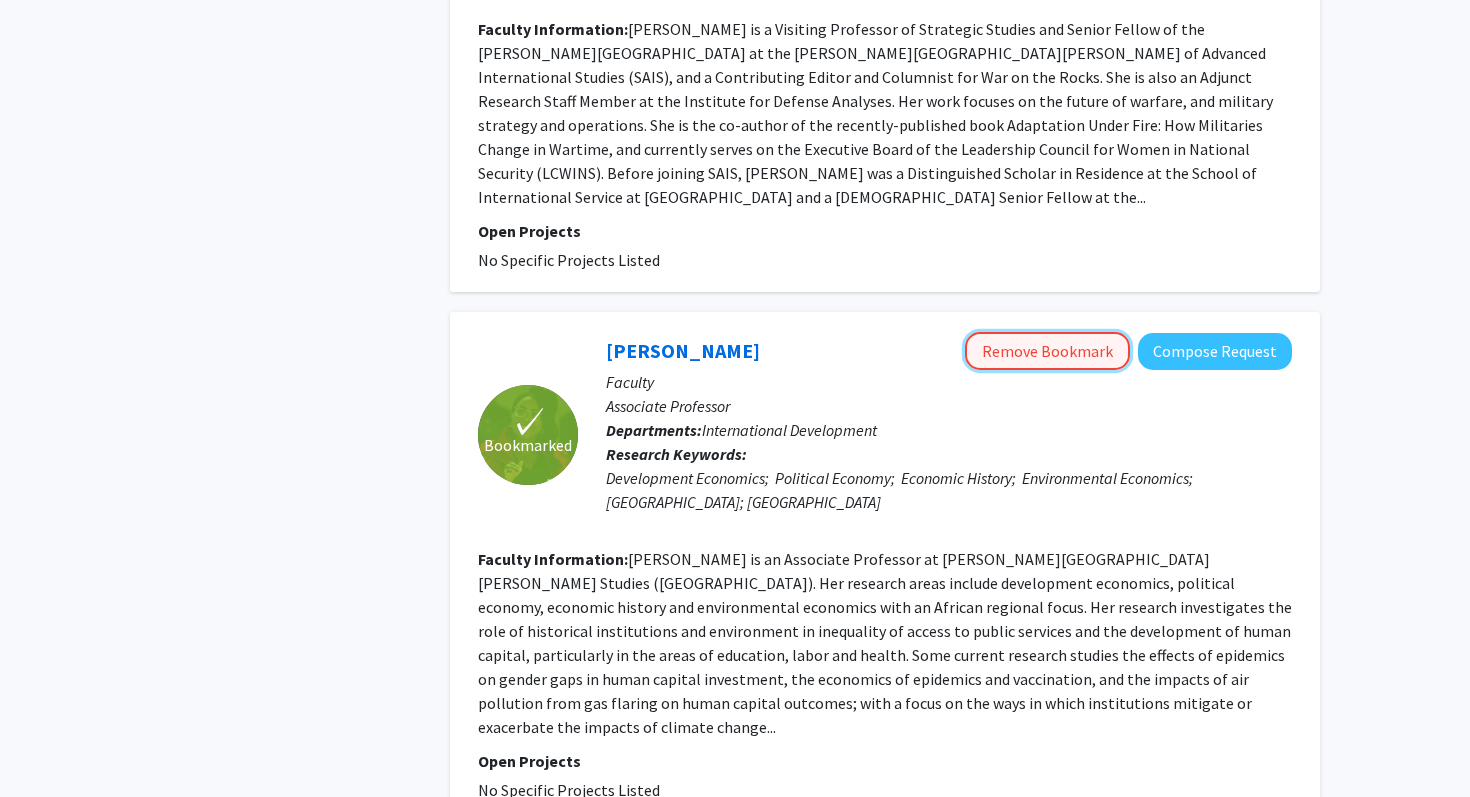 click on "Remove Bookmark" 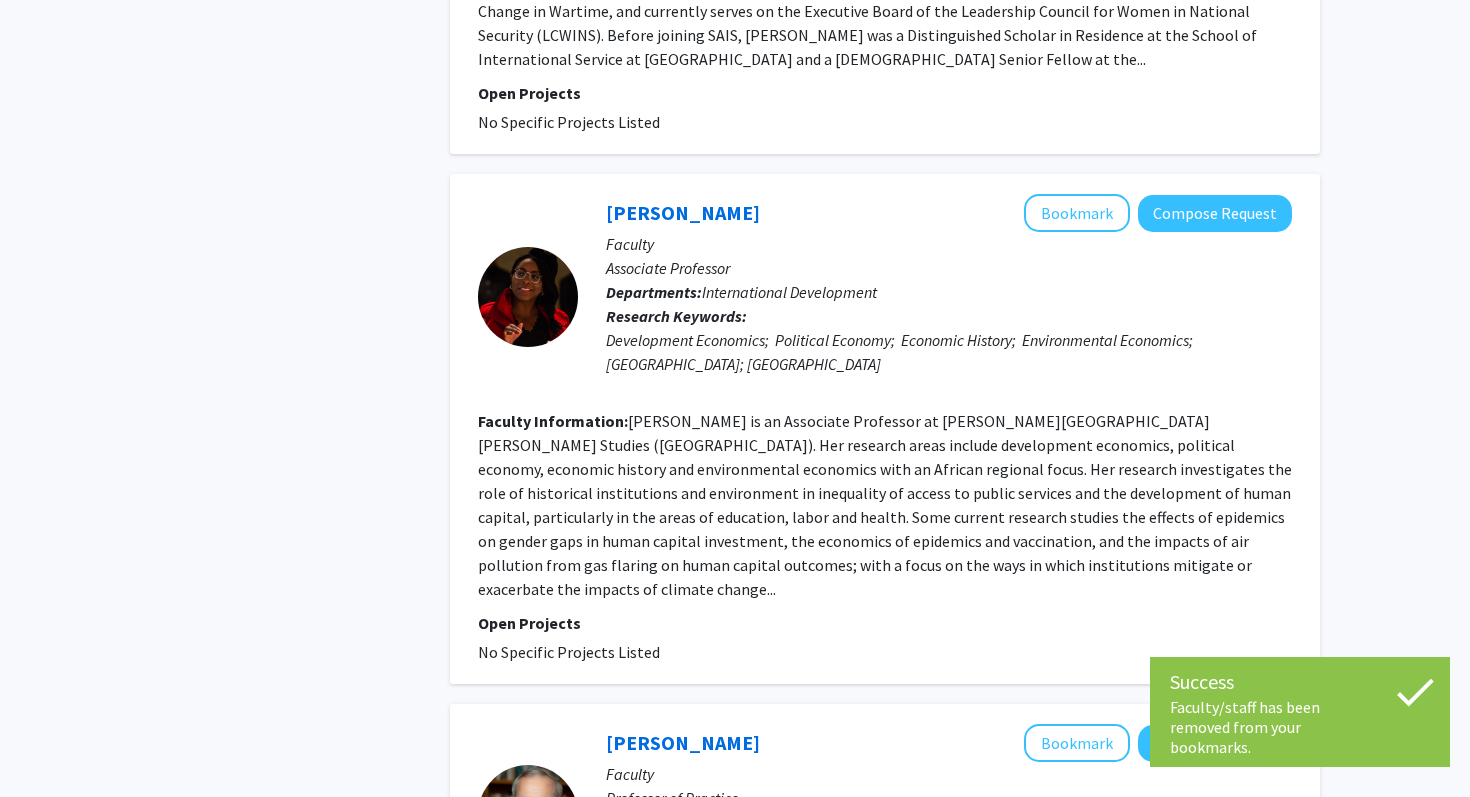 scroll, scrollTop: 4594, scrollLeft: 0, axis: vertical 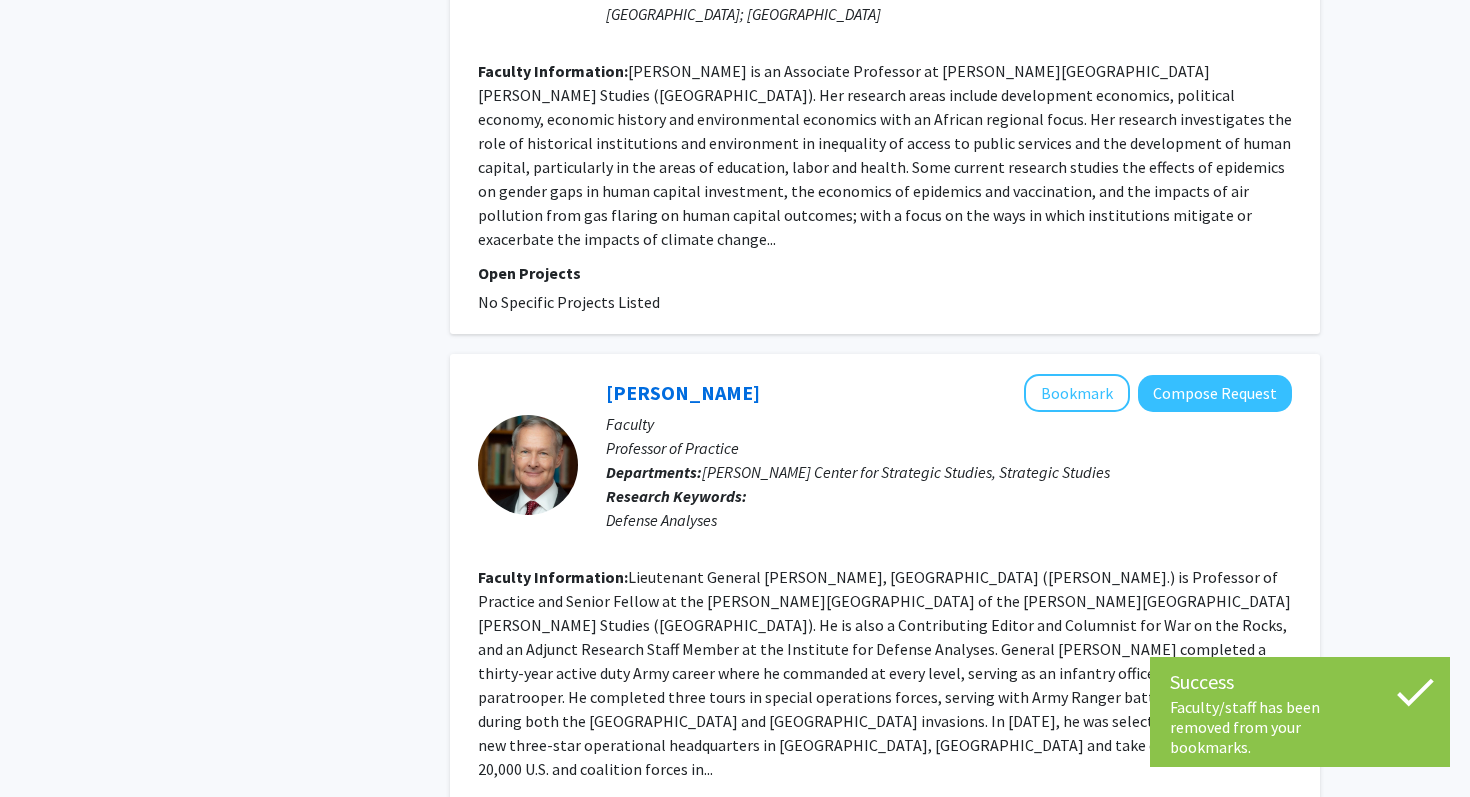 click on "6" 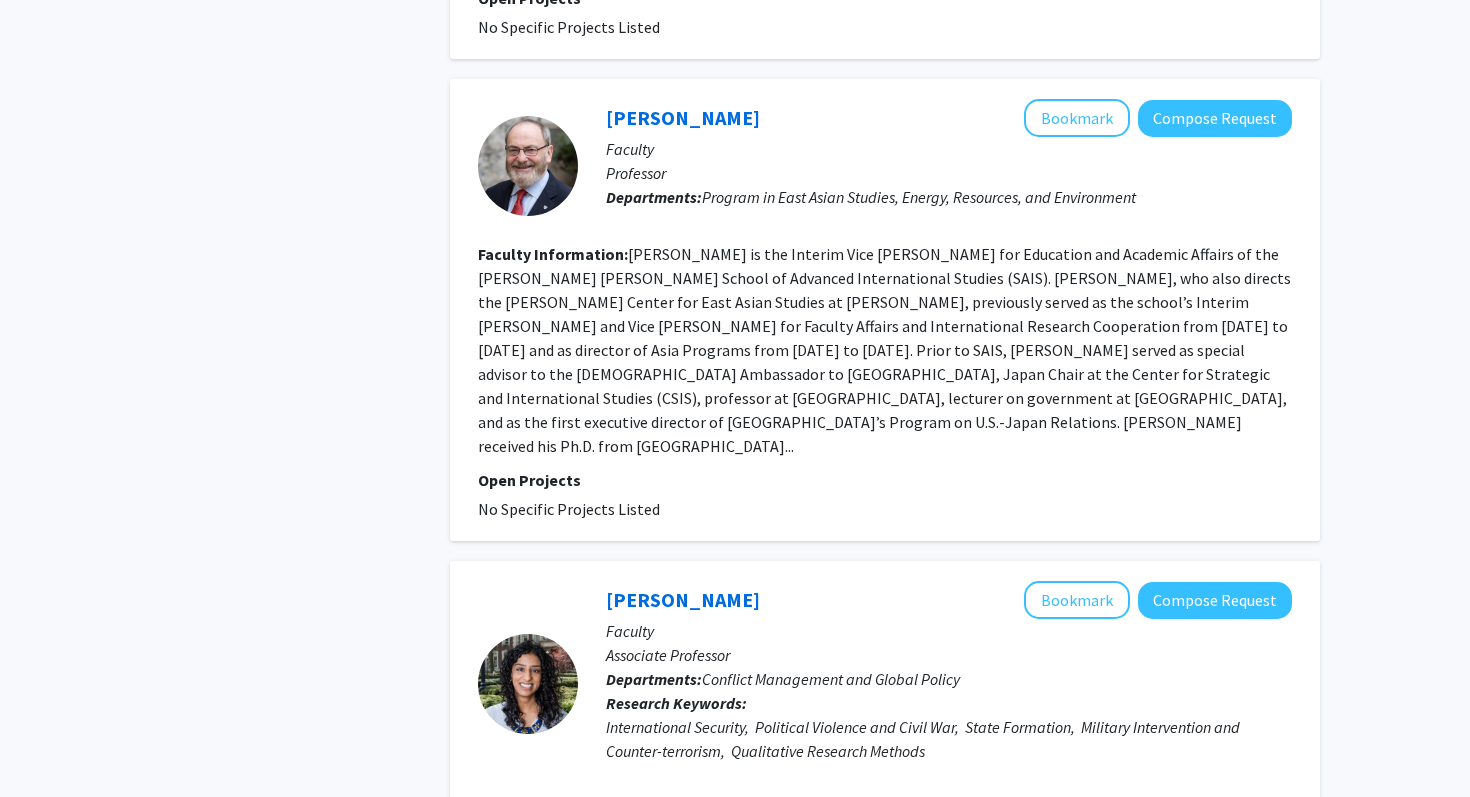 scroll, scrollTop: 4056, scrollLeft: 0, axis: vertical 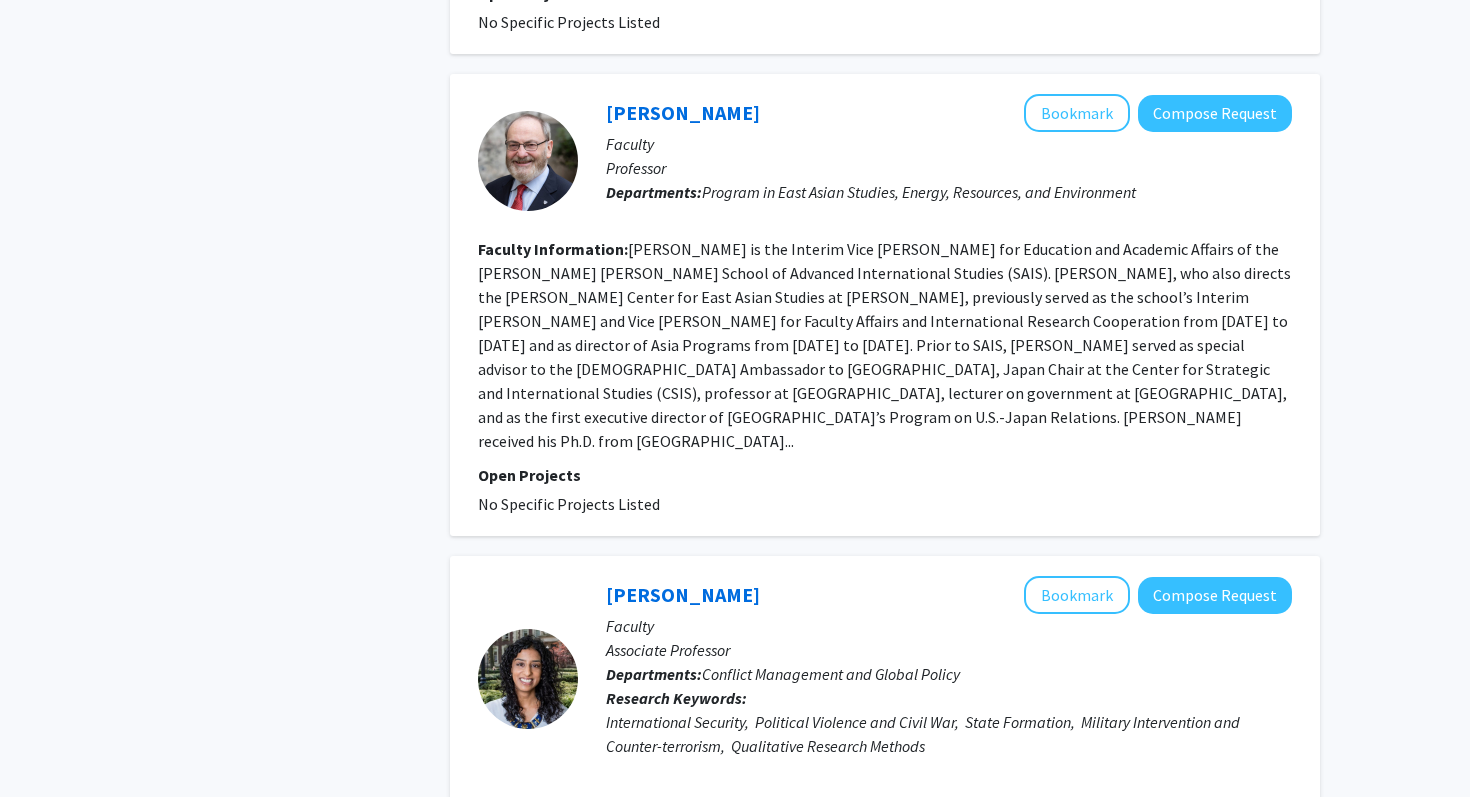 drag, startPoint x: 841, startPoint y: 570, endPoint x: 732, endPoint y: 572, distance: 109.01835 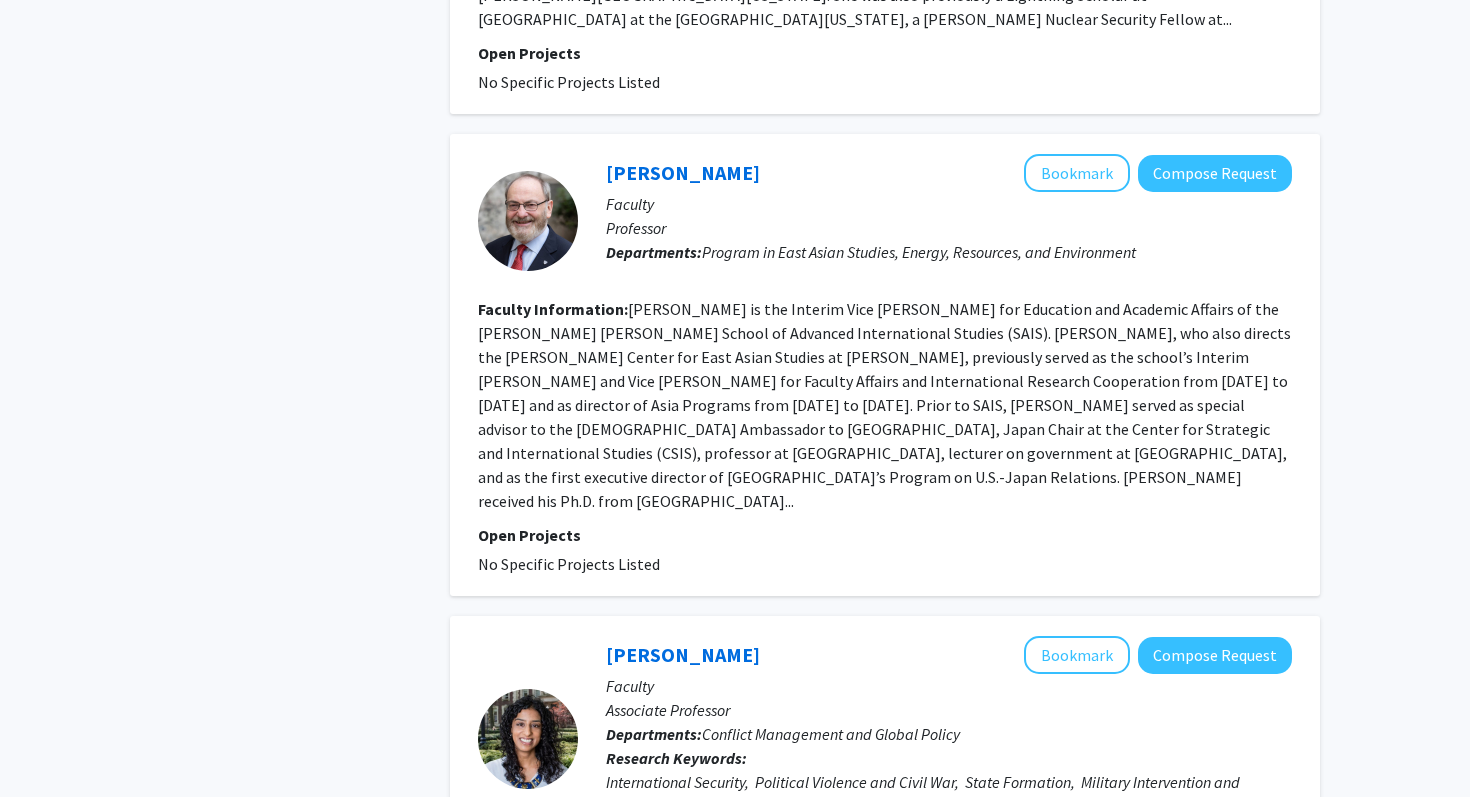 scroll, scrollTop: 4234, scrollLeft: 0, axis: vertical 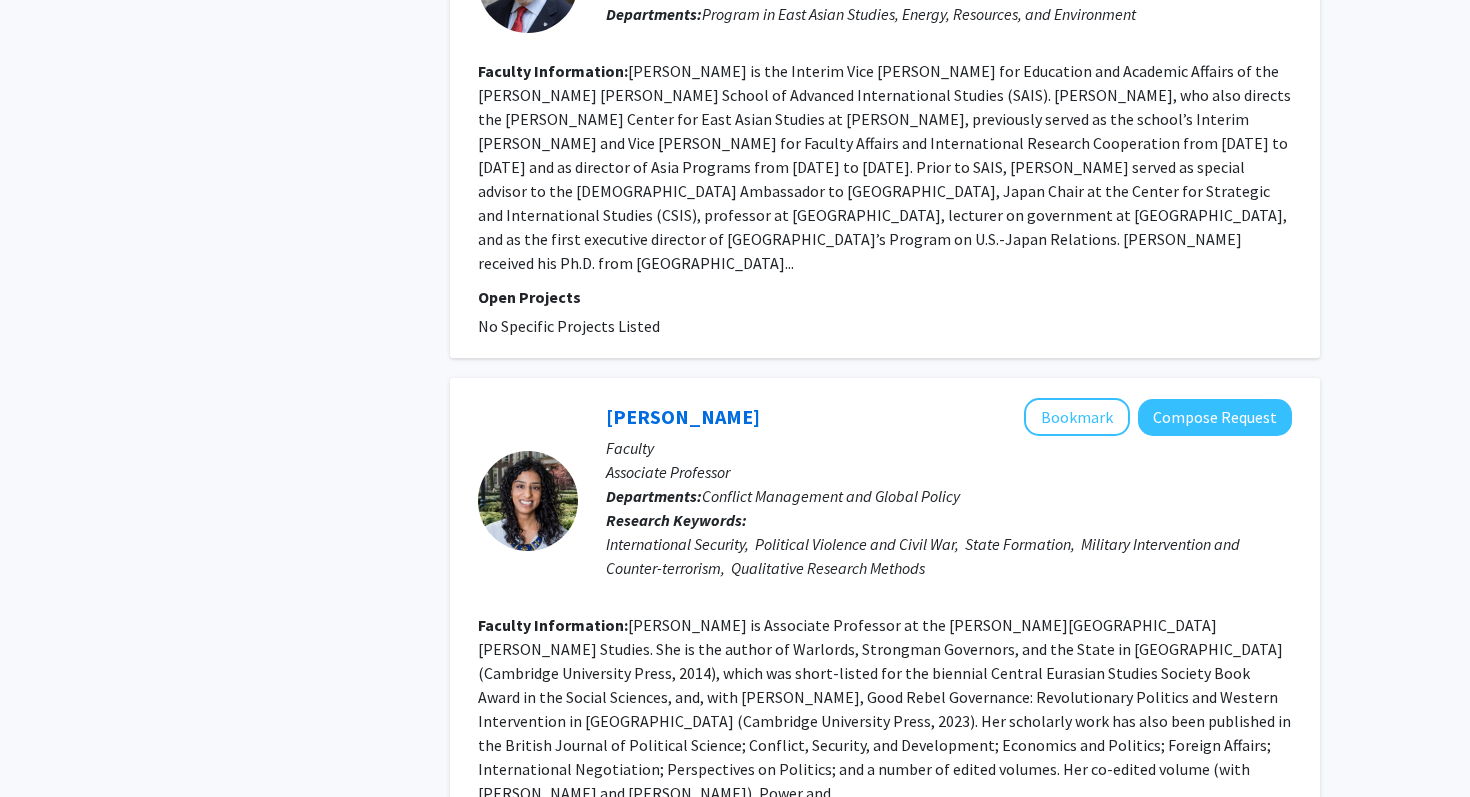 click on "7" 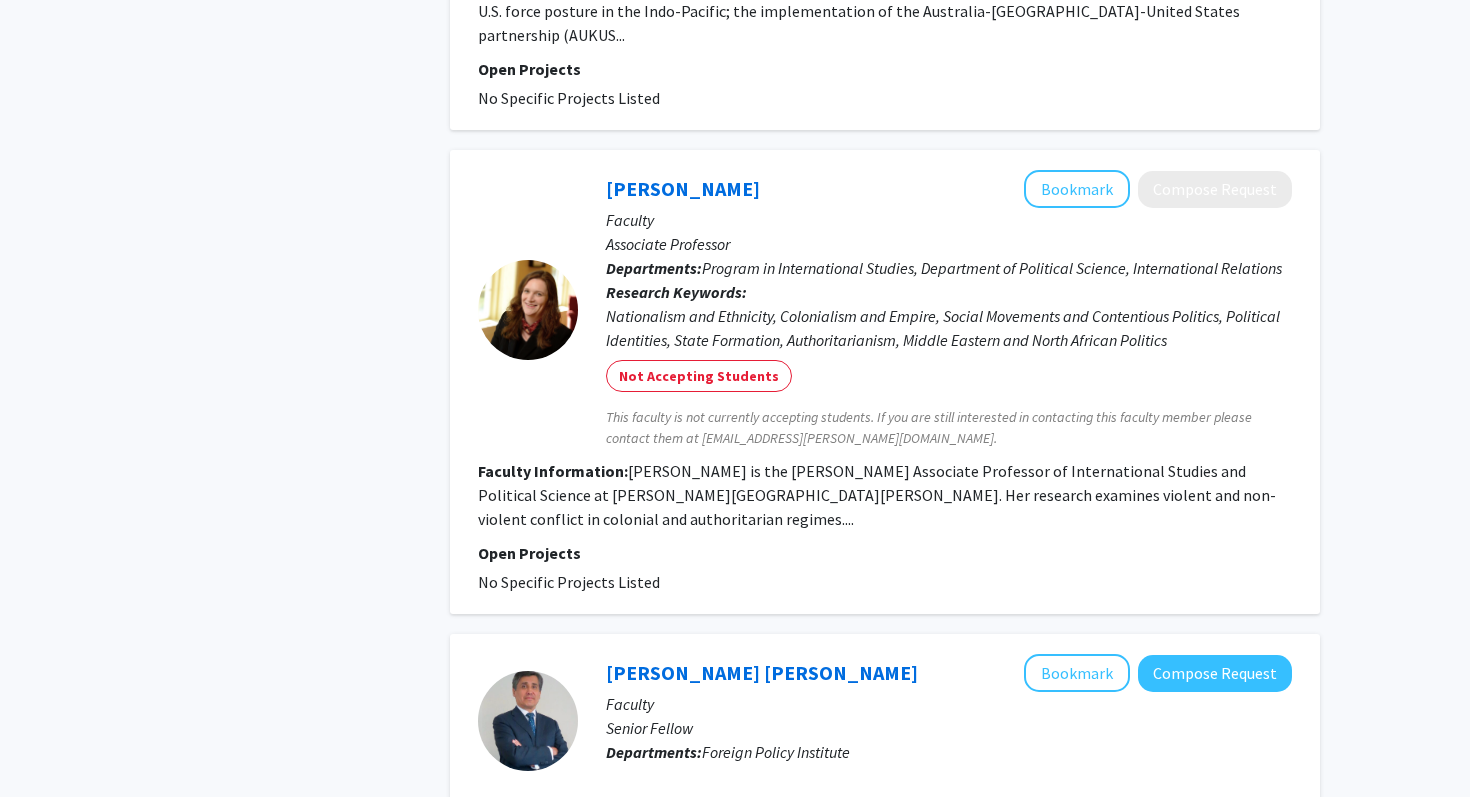 scroll, scrollTop: 2201, scrollLeft: 0, axis: vertical 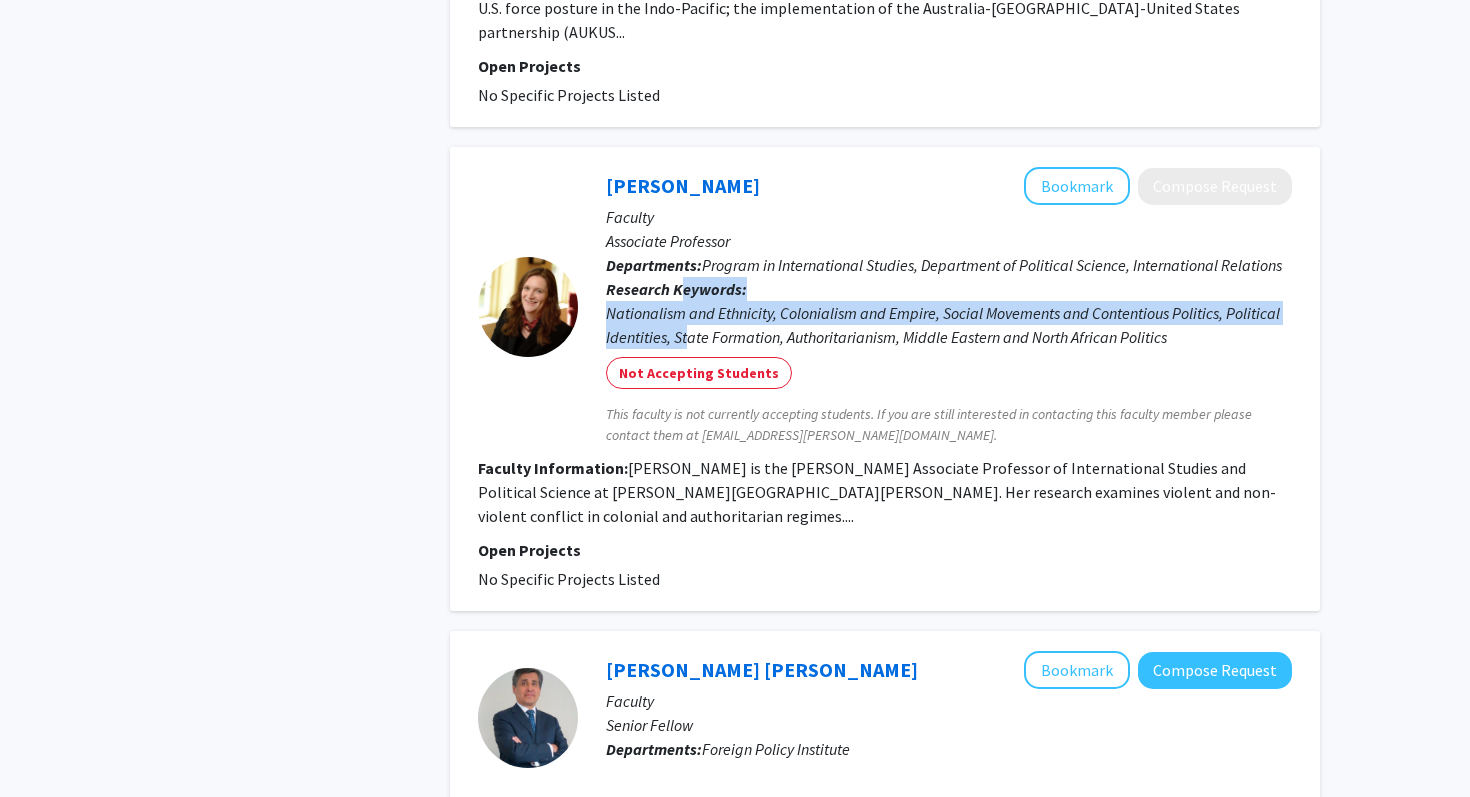 drag, startPoint x: 690, startPoint y: 287, endPoint x: 678, endPoint y: 238, distance: 50.447994 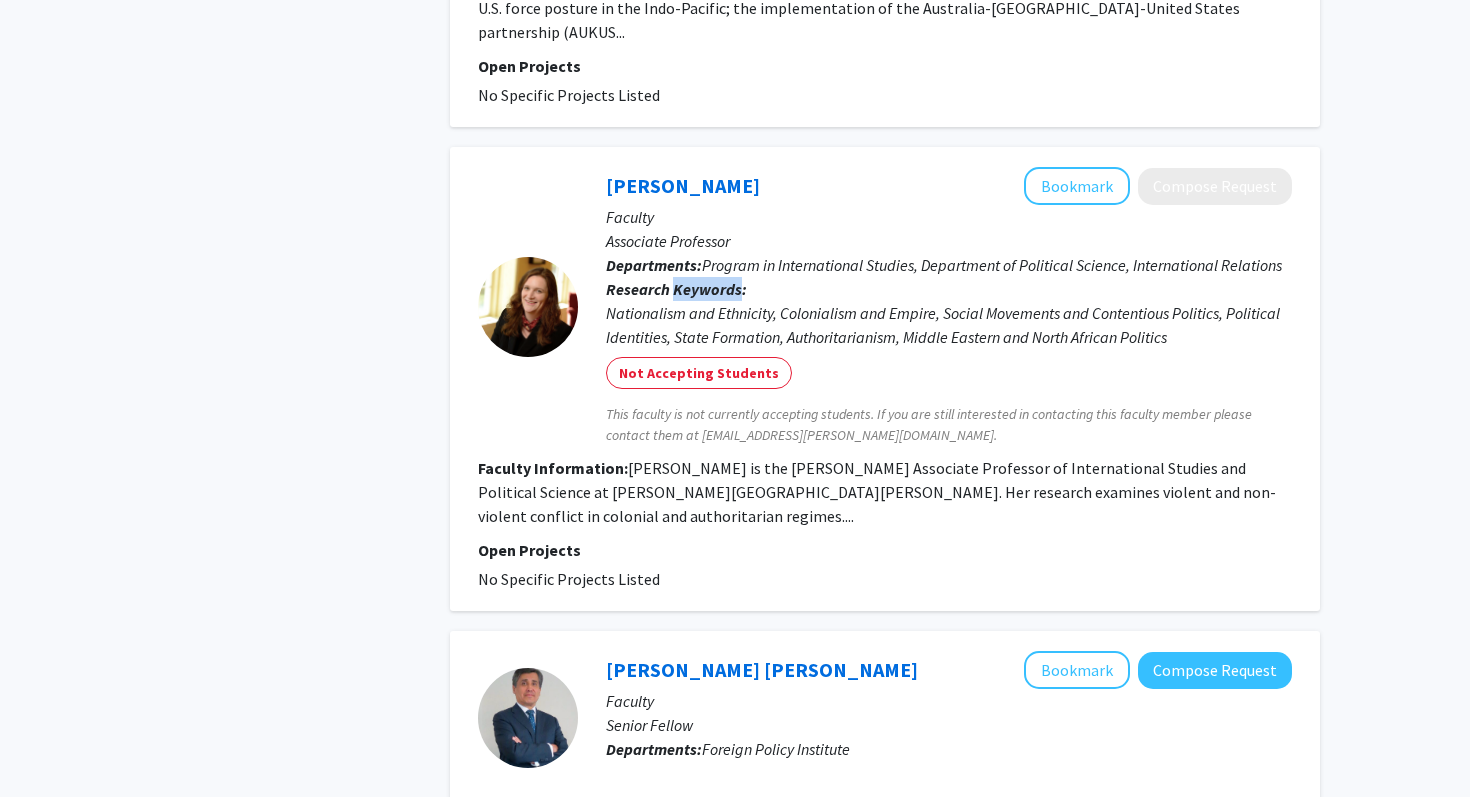 click on "Research Keywords:" 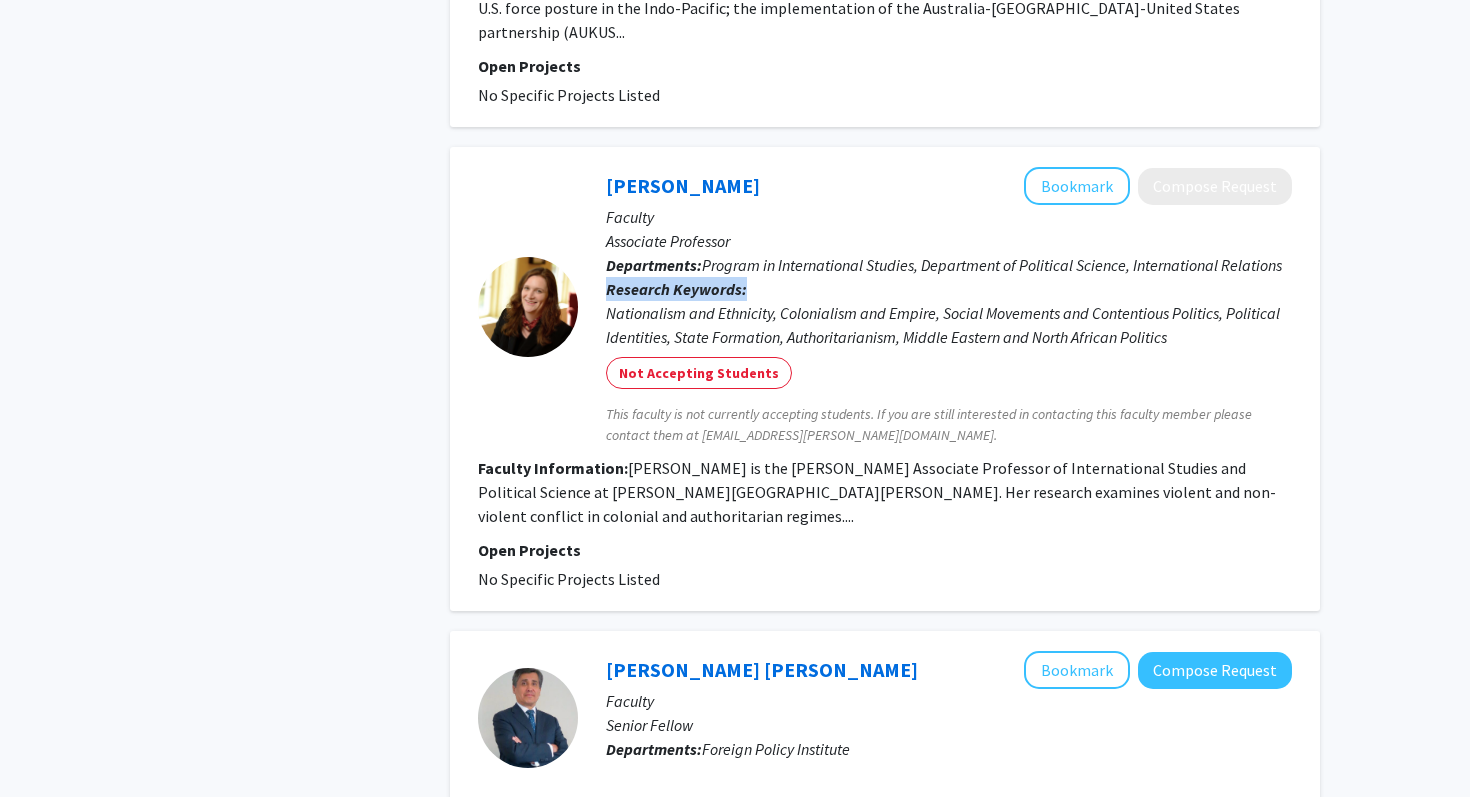 click on "Research Keywords:" 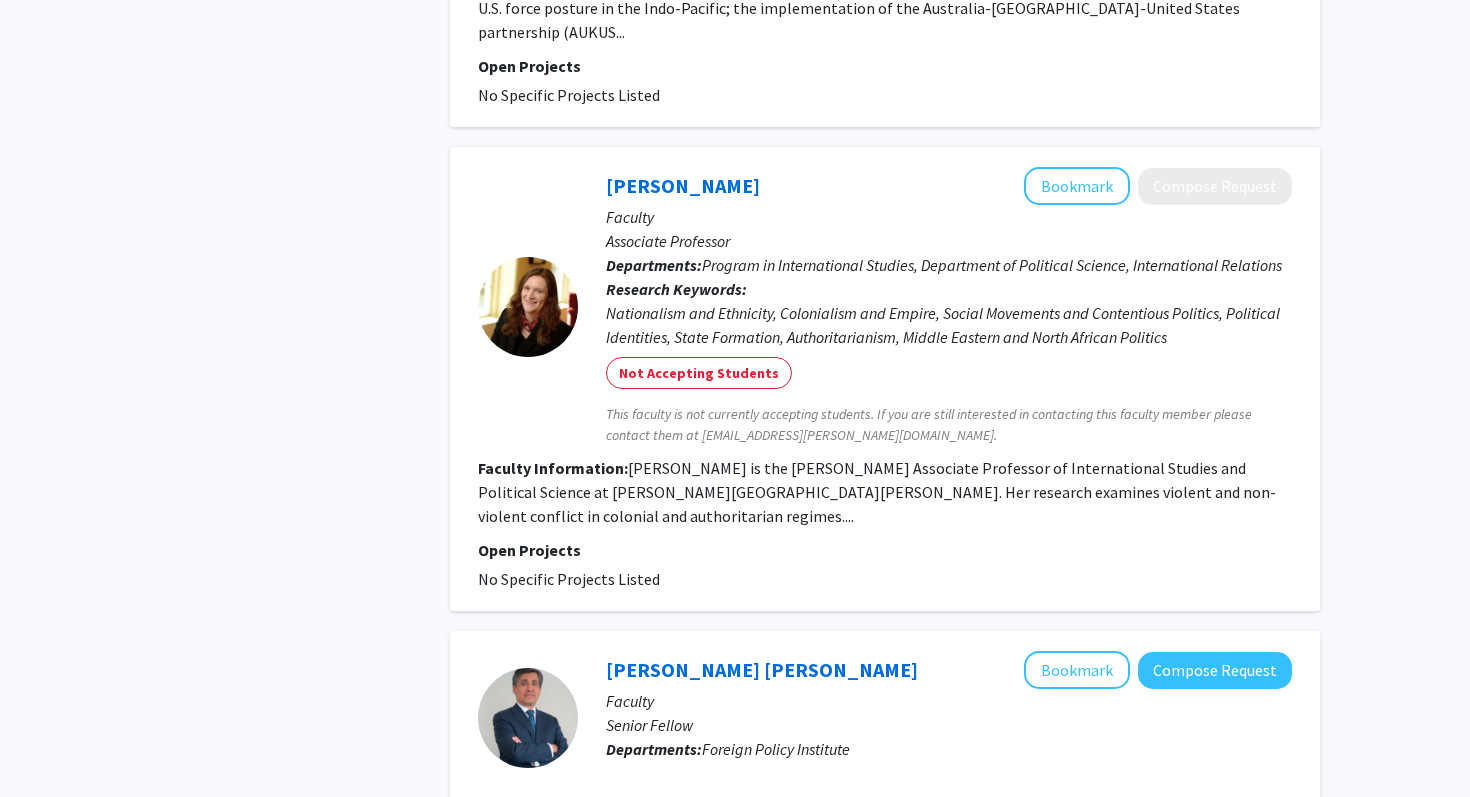 click on "Research Keywords:" 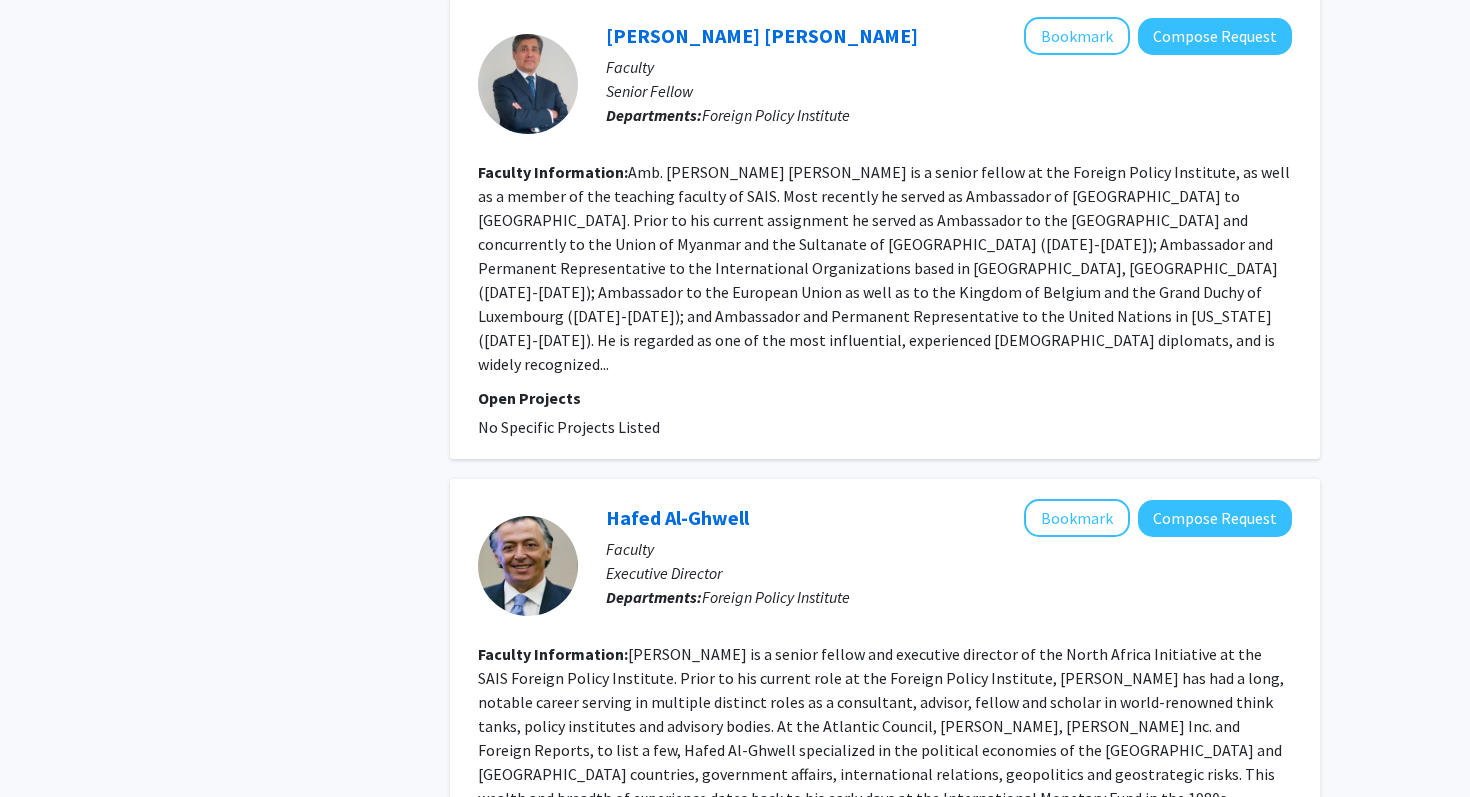 scroll, scrollTop: 2834, scrollLeft: 0, axis: vertical 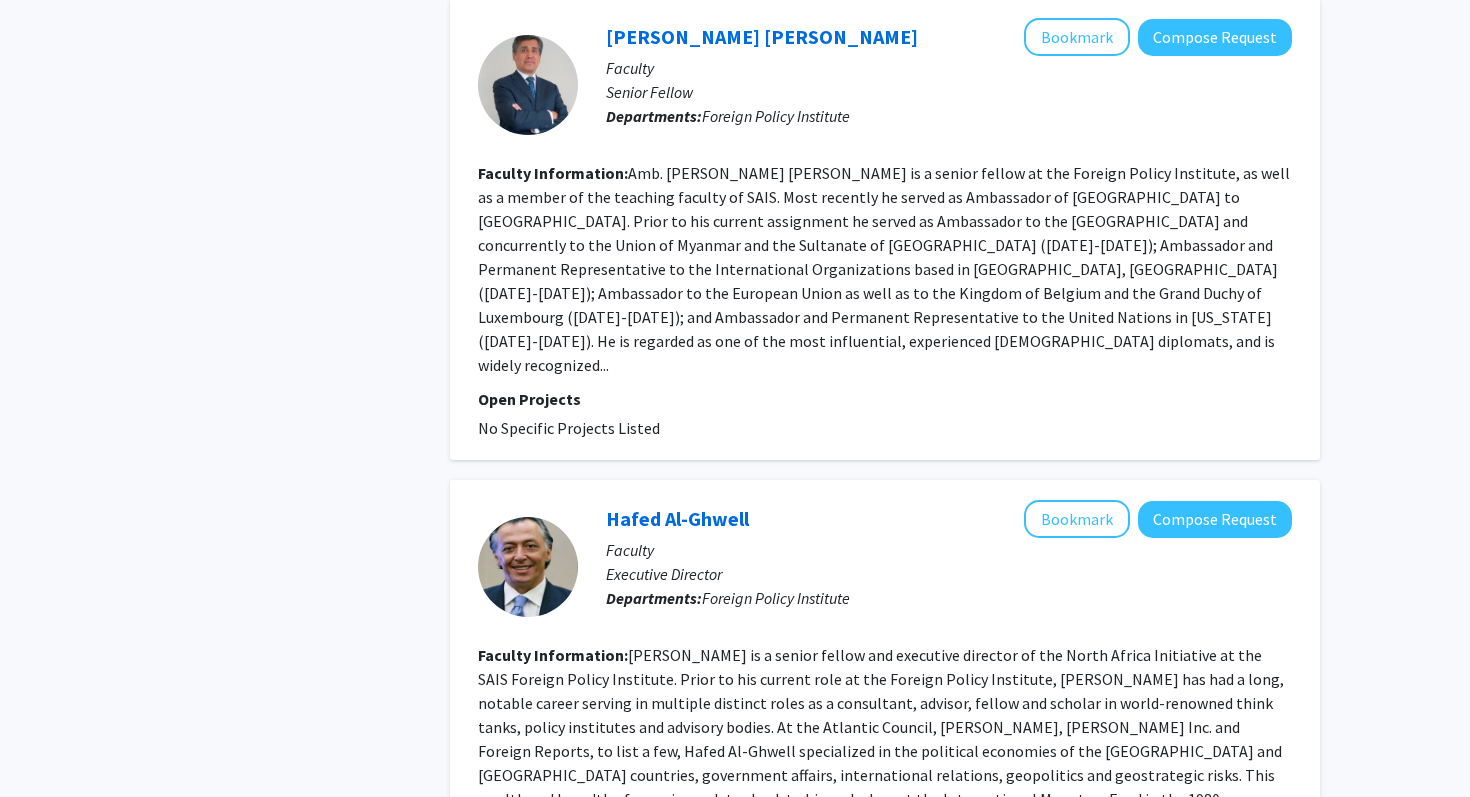 click on "Amb. [PERSON_NAME] [PERSON_NAME] is a senior fellow at the Foreign Policy Institute, as well as a member of the teaching faculty of SAIS. Most recently he served as Ambassador of [GEOGRAPHIC_DATA] to [GEOGRAPHIC_DATA].
Prior to his current assignment he served as Ambassador to the [GEOGRAPHIC_DATA] and concurrently to the Union of Myanmar and the Sultanate of [GEOGRAPHIC_DATA] ([DATE]-[DATE]); Ambassador and Permanent Representative to the International Organizations based in [GEOGRAPHIC_DATA], [GEOGRAPHIC_DATA] ([DATE]-[DATE]); Ambassador to the European Union as well as to the Kingdom of Belgium and the Grand Duchy of Luxembourg ([DATE]-[DATE]); and Ambassador and Permanent Representative to the United Nations in [US_STATE] ([DATE]-[DATE]).
He is regarded as one of the most influential, experienced [DEMOGRAPHIC_DATA] diplomats, and is widely recognized..." 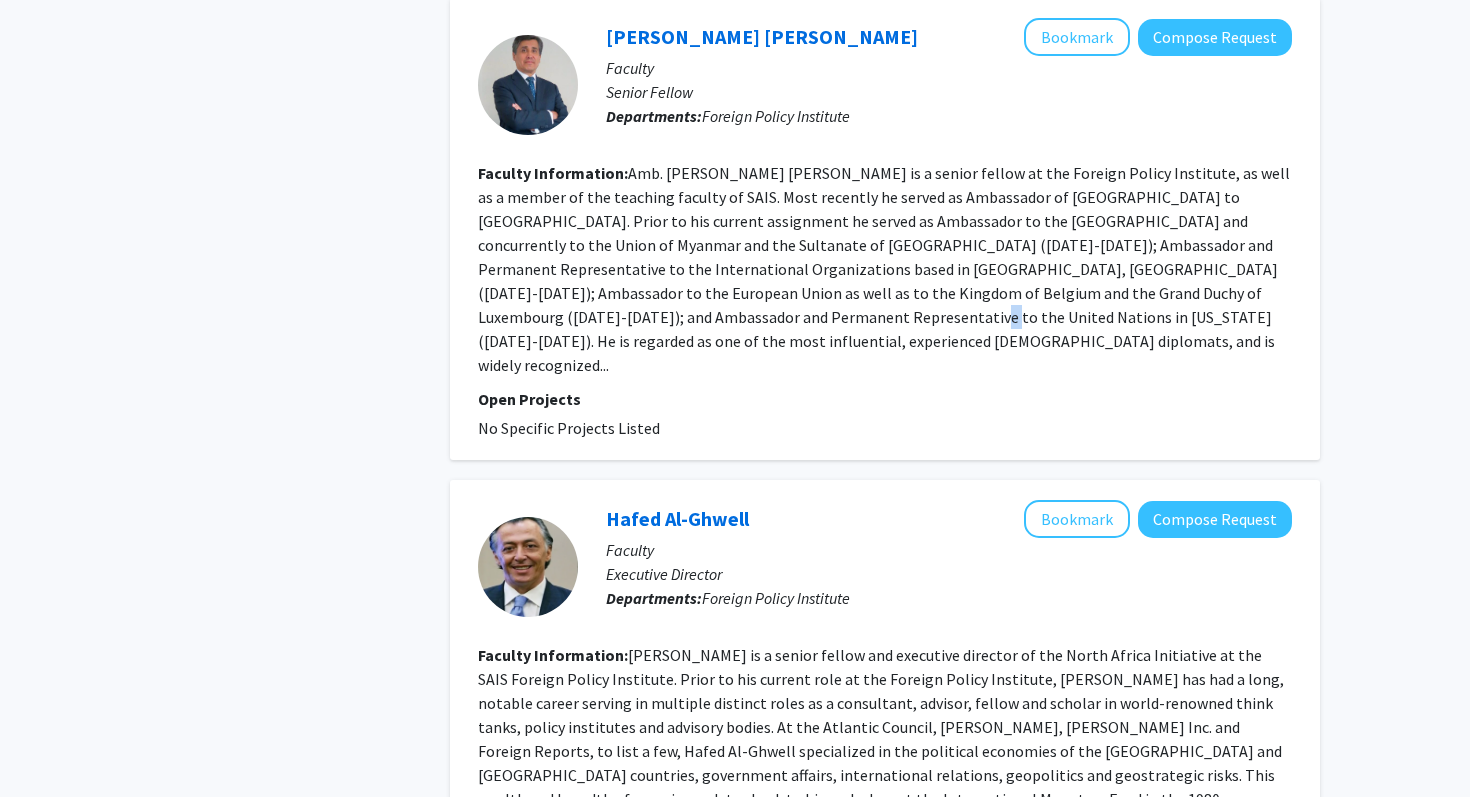 click on "Amb. [PERSON_NAME] [PERSON_NAME] is a senior fellow at the Foreign Policy Institute, as well as a member of the teaching faculty of SAIS. Most recently he served as Ambassador of [GEOGRAPHIC_DATA] to [GEOGRAPHIC_DATA].
Prior to his current assignment he served as Ambassador to the [GEOGRAPHIC_DATA] and concurrently to the Union of Myanmar and the Sultanate of [GEOGRAPHIC_DATA] ([DATE]-[DATE]); Ambassador and Permanent Representative to the International Organizations based in [GEOGRAPHIC_DATA], [GEOGRAPHIC_DATA] ([DATE]-[DATE]); Ambassador to the European Union as well as to the Kingdom of Belgium and the Grand Duchy of Luxembourg ([DATE]-[DATE]); and Ambassador and Permanent Representative to the United Nations in [US_STATE] ([DATE]-[DATE]).
He is regarded as one of the most influential, experienced [DEMOGRAPHIC_DATA] diplomats, and is widely recognized..." 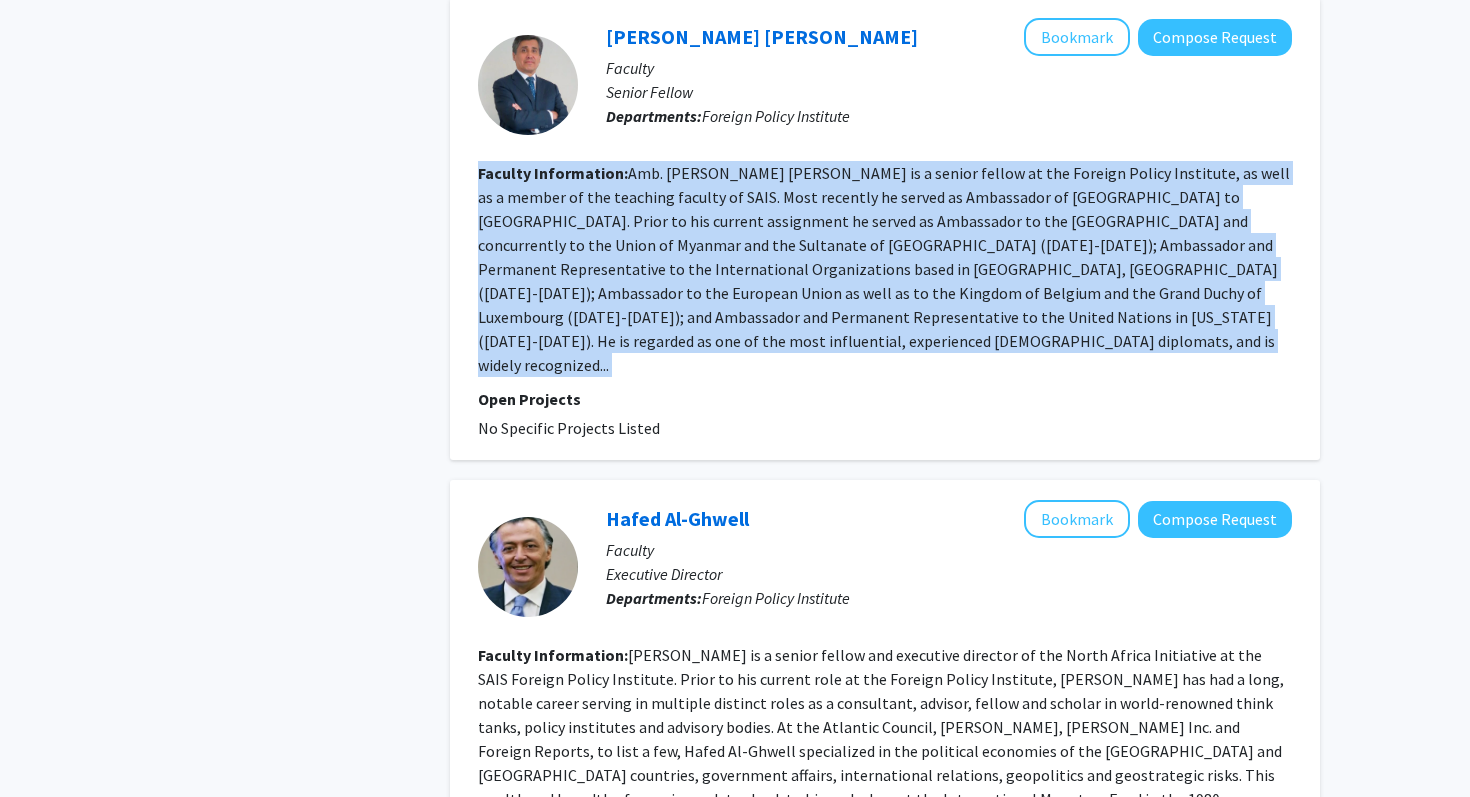 click on "Amb. [PERSON_NAME] [PERSON_NAME] is a senior fellow at the Foreign Policy Institute, as well as a member of the teaching faculty of SAIS. Most recently he served as Ambassador of [GEOGRAPHIC_DATA] to [GEOGRAPHIC_DATA].
Prior to his current assignment he served as Ambassador to the [GEOGRAPHIC_DATA] and concurrently to the Union of Myanmar and the Sultanate of [GEOGRAPHIC_DATA] ([DATE]-[DATE]); Ambassador and Permanent Representative to the International Organizations based in [GEOGRAPHIC_DATA], [GEOGRAPHIC_DATA] ([DATE]-[DATE]); Ambassador to the European Union as well as to the Kingdom of Belgium and the Grand Duchy of Luxembourg ([DATE]-[DATE]); and Ambassador and Permanent Representative to the United Nations in [US_STATE] ([DATE]-[DATE]).
He is regarded as one of the most influential, experienced [DEMOGRAPHIC_DATA] diplomats, and is widely recognized..." 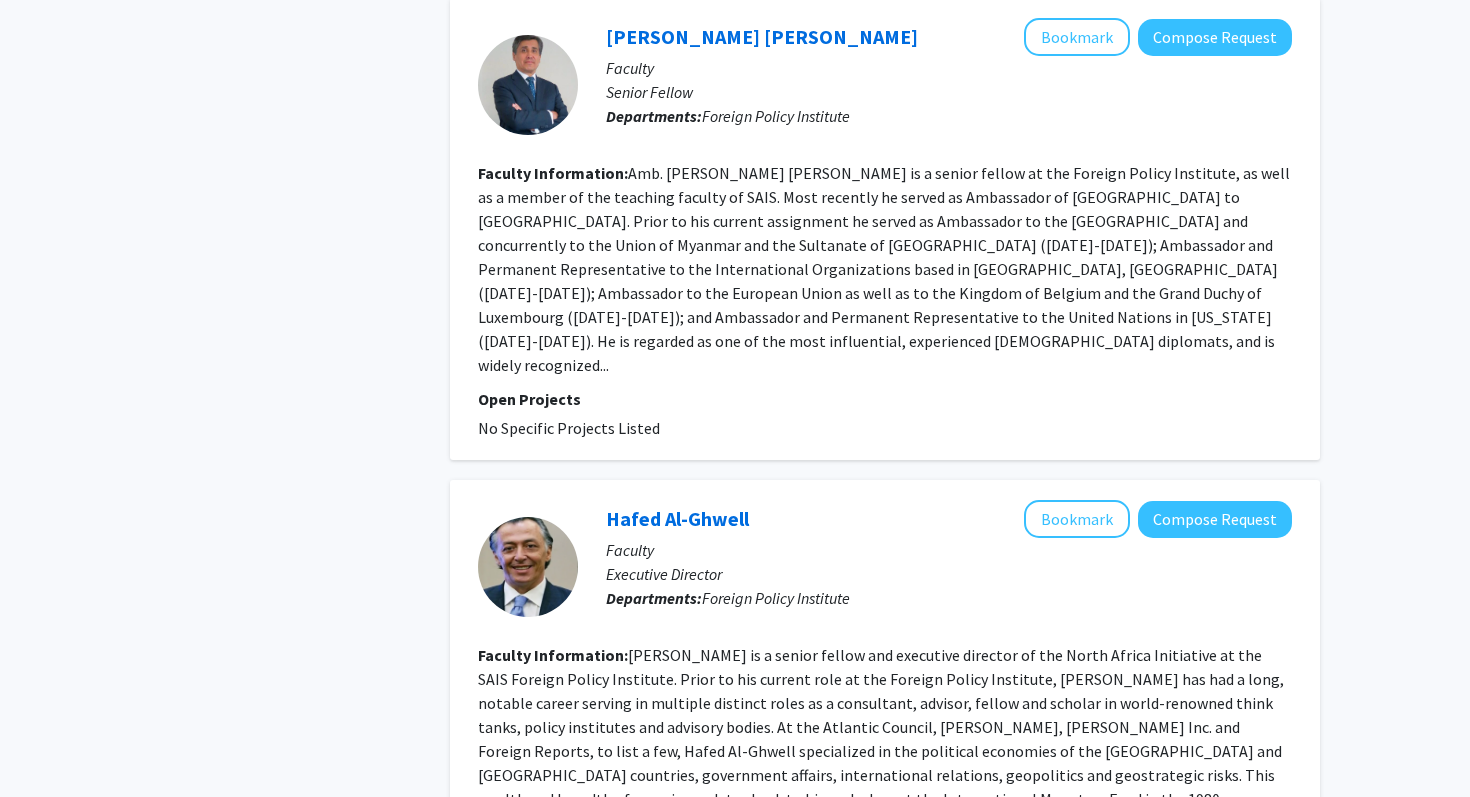 click on "Amb. [PERSON_NAME] [PERSON_NAME] is a senior fellow at the Foreign Policy Institute, as well as a member of the teaching faculty of SAIS. Most recently he served as Ambassador of [GEOGRAPHIC_DATA] to [GEOGRAPHIC_DATA].
Prior to his current assignment he served as Ambassador to the [GEOGRAPHIC_DATA] and concurrently to the Union of Myanmar and the Sultanate of [GEOGRAPHIC_DATA] ([DATE]-[DATE]); Ambassador and Permanent Representative to the International Organizations based in [GEOGRAPHIC_DATA], [GEOGRAPHIC_DATA] ([DATE]-[DATE]); Ambassador to the European Union as well as to the Kingdom of Belgium and the Grand Duchy of Luxembourg ([DATE]-[DATE]); and Ambassador and Permanent Representative to the United Nations in [US_STATE] ([DATE]-[DATE]).
He is regarded as one of the most influential, experienced [DEMOGRAPHIC_DATA] diplomats, and is widely recognized..." 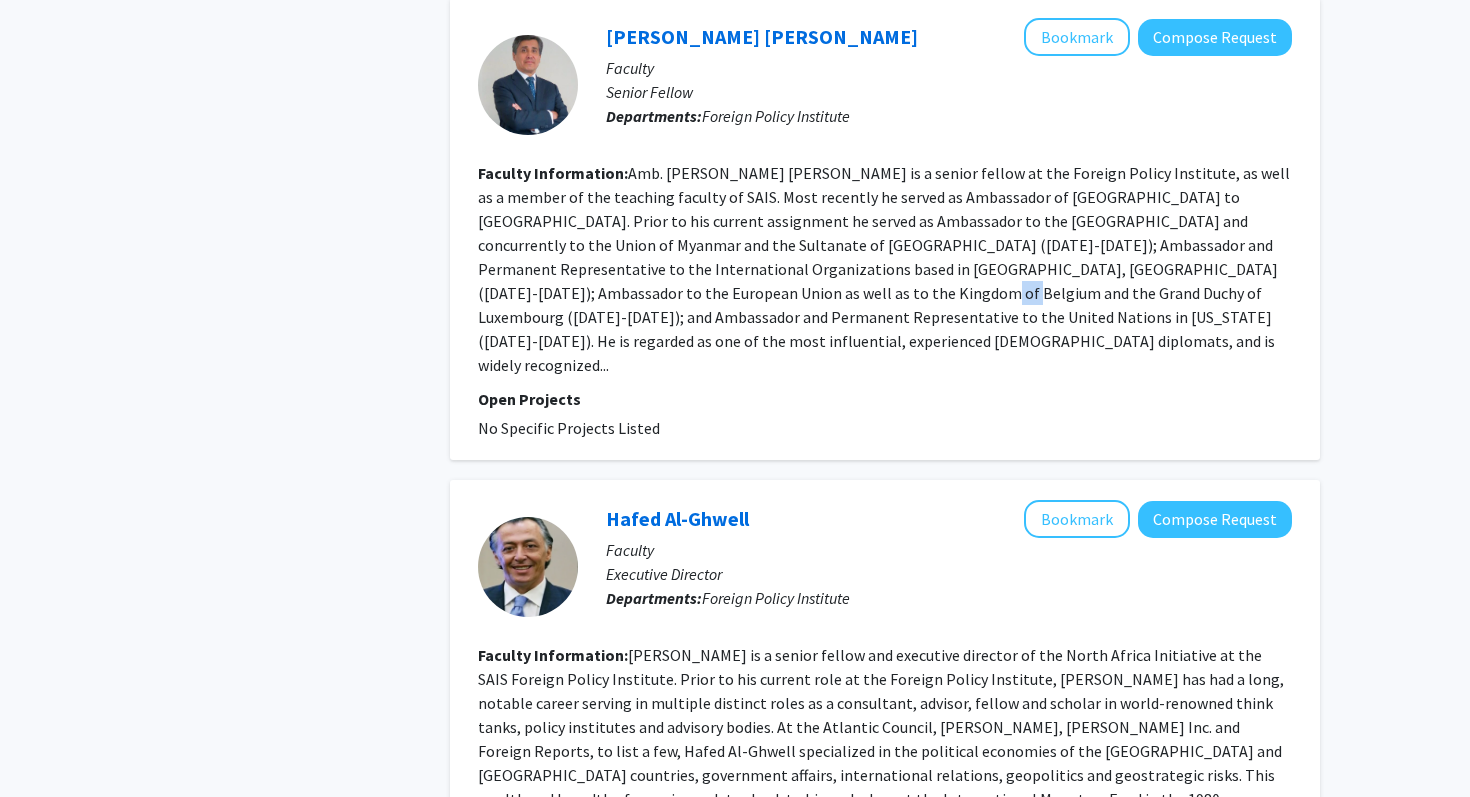 click on "Amb. [PERSON_NAME] [PERSON_NAME] is a senior fellow at the Foreign Policy Institute, as well as a member of the teaching faculty of SAIS. Most recently he served as Ambassador of [GEOGRAPHIC_DATA] to [GEOGRAPHIC_DATA].
Prior to his current assignment he served as Ambassador to the [GEOGRAPHIC_DATA] and concurrently to the Union of Myanmar and the Sultanate of [GEOGRAPHIC_DATA] ([DATE]-[DATE]); Ambassador and Permanent Representative to the International Organizations based in [GEOGRAPHIC_DATA], [GEOGRAPHIC_DATA] ([DATE]-[DATE]); Ambassador to the European Union as well as to the Kingdom of Belgium and the Grand Duchy of Luxembourg ([DATE]-[DATE]); and Ambassador and Permanent Representative to the United Nations in [US_STATE] ([DATE]-[DATE]).
He is regarded as one of the most influential, experienced [DEMOGRAPHIC_DATA] diplomats, and is widely recognized..." 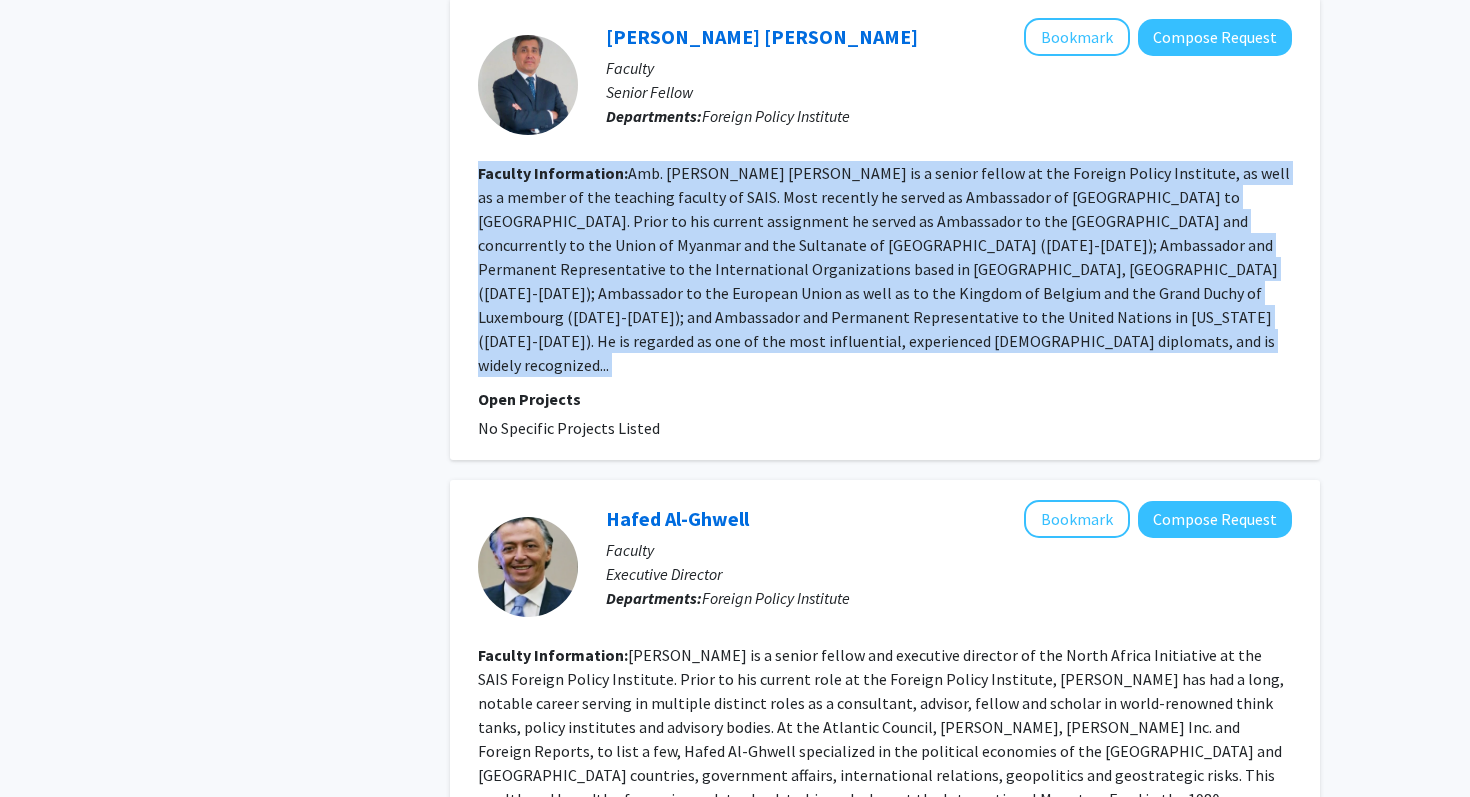 click on "Amb. [PERSON_NAME] [PERSON_NAME] is a senior fellow at the Foreign Policy Institute, as well as a member of the teaching faculty of SAIS. Most recently he served as Ambassador of [GEOGRAPHIC_DATA] to [GEOGRAPHIC_DATA].
Prior to his current assignment he served as Ambassador to the [GEOGRAPHIC_DATA] and concurrently to the Union of Myanmar and the Sultanate of [GEOGRAPHIC_DATA] ([DATE]-[DATE]); Ambassador and Permanent Representative to the International Organizations based in [GEOGRAPHIC_DATA], [GEOGRAPHIC_DATA] ([DATE]-[DATE]); Ambassador to the European Union as well as to the Kingdom of Belgium and the Grand Duchy of Luxembourg ([DATE]-[DATE]); and Ambassador and Permanent Representative to the United Nations in [US_STATE] ([DATE]-[DATE]).
He is regarded as one of the most influential, experienced [DEMOGRAPHIC_DATA] diplomats, and is widely recognized..." 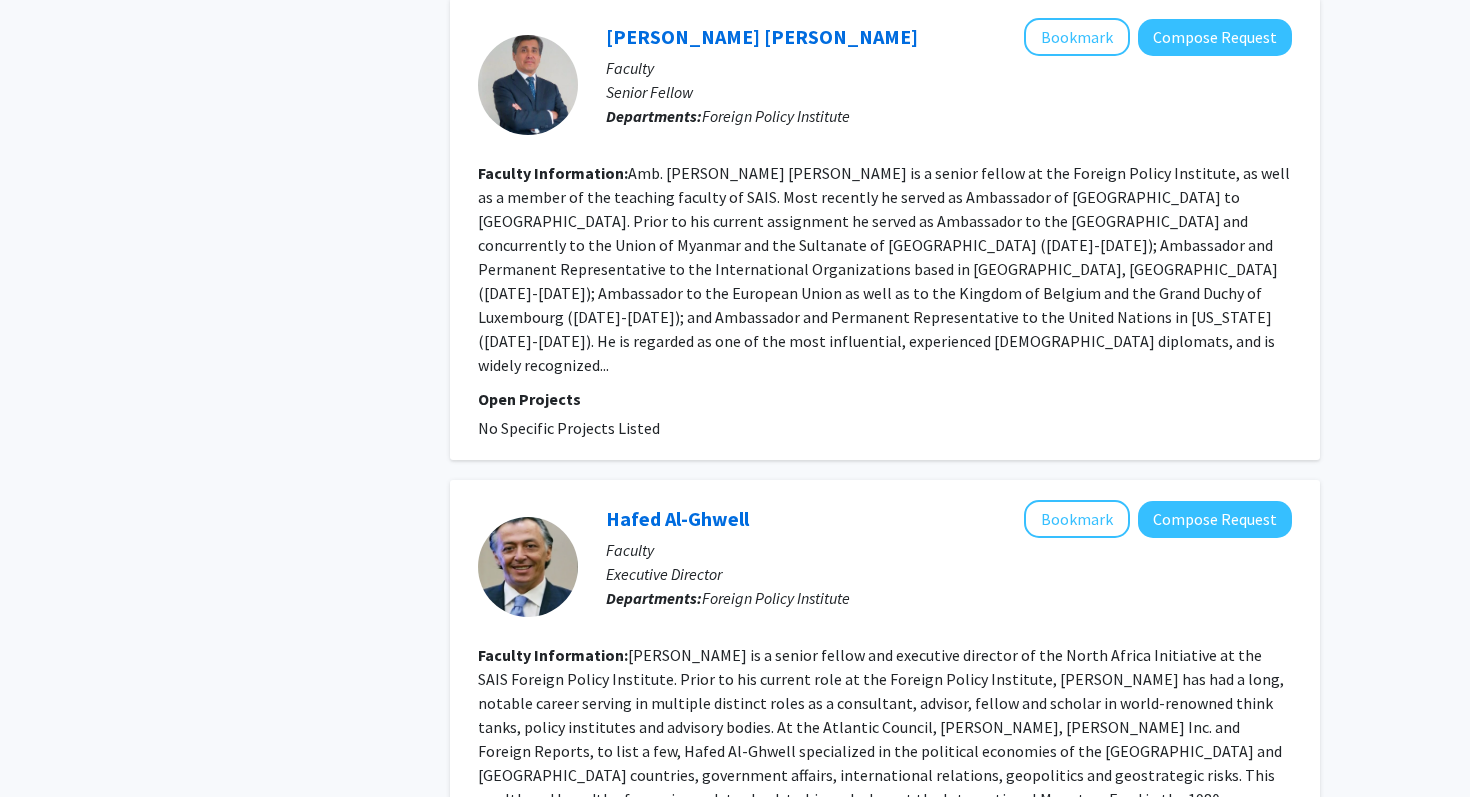click on "Amb. [PERSON_NAME] [PERSON_NAME] is a senior fellow at the Foreign Policy Institute, as well as a member of the teaching faculty of SAIS. Most recently he served as Ambassador of [GEOGRAPHIC_DATA] to [GEOGRAPHIC_DATA].
Prior to his current assignment he served as Ambassador to the [GEOGRAPHIC_DATA] and concurrently to the Union of Myanmar and the Sultanate of [GEOGRAPHIC_DATA] ([DATE]-[DATE]); Ambassador and Permanent Representative to the International Organizations based in [GEOGRAPHIC_DATA], [GEOGRAPHIC_DATA] ([DATE]-[DATE]); Ambassador to the European Union as well as to the Kingdom of Belgium and the Grand Duchy of Luxembourg ([DATE]-[DATE]); and Ambassador and Permanent Representative to the United Nations in [US_STATE] ([DATE]-[DATE]).
He is regarded as one of the most influential, experienced [DEMOGRAPHIC_DATA] diplomats, and is widely recognized..." 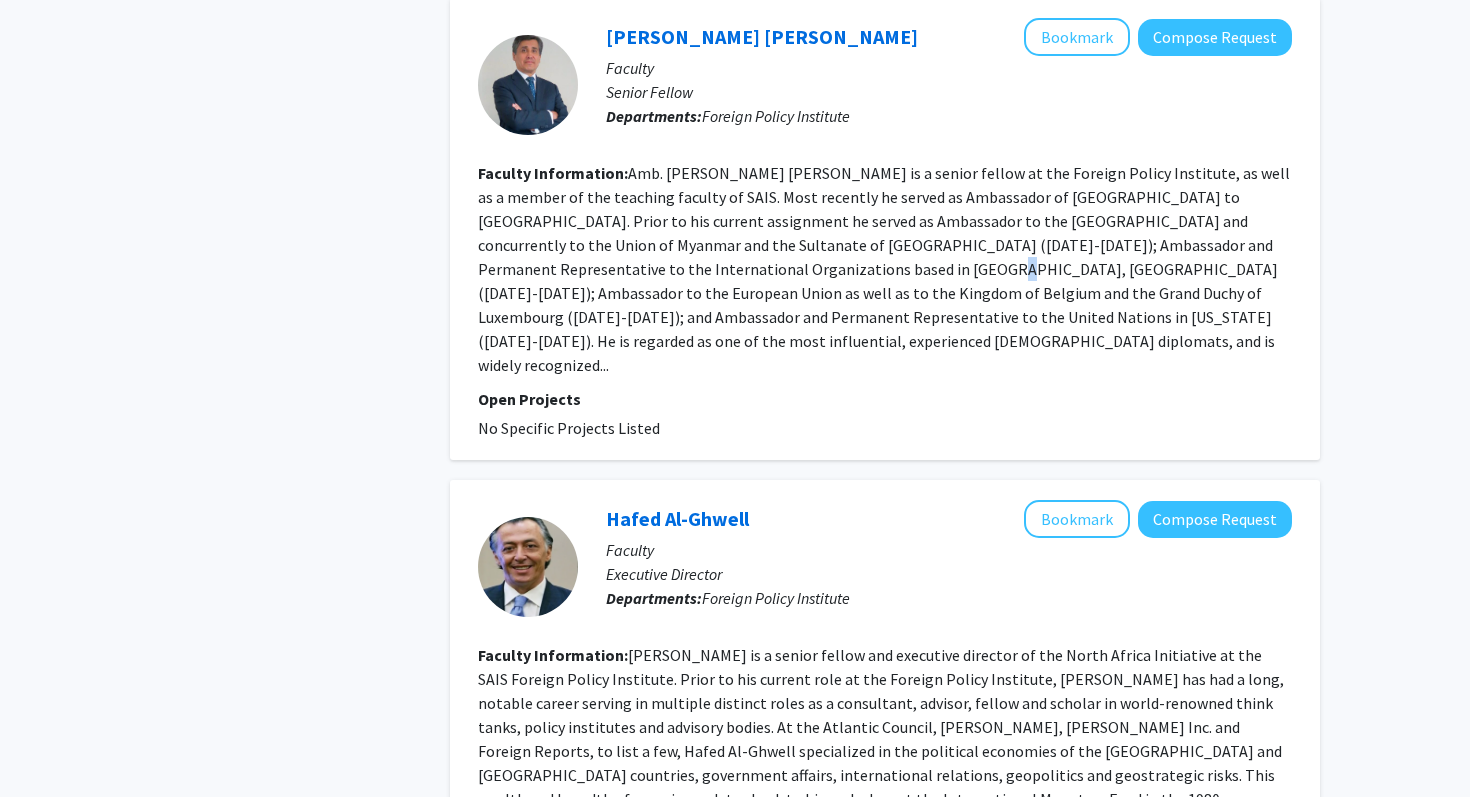click on "Amb. [PERSON_NAME] [PERSON_NAME] is a senior fellow at the Foreign Policy Institute, as well as a member of the teaching faculty of SAIS. Most recently he served as Ambassador of [GEOGRAPHIC_DATA] to [GEOGRAPHIC_DATA].
Prior to his current assignment he served as Ambassador to the [GEOGRAPHIC_DATA] and concurrently to the Union of Myanmar and the Sultanate of [GEOGRAPHIC_DATA] ([DATE]-[DATE]); Ambassador and Permanent Representative to the International Organizations based in [GEOGRAPHIC_DATA], [GEOGRAPHIC_DATA] ([DATE]-[DATE]); Ambassador to the European Union as well as to the Kingdom of Belgium and the Grand Duchy of Luxembourg ([DATE]-[DATE]); and Ambassador and Permanent Representative to the United Nations in [US_STATE] ([DATE]-[DATE]).
He is regarded as one of the most influential, experienced [DEMOGRAPHIC_DATA] diplomats, and is widely recognized..." 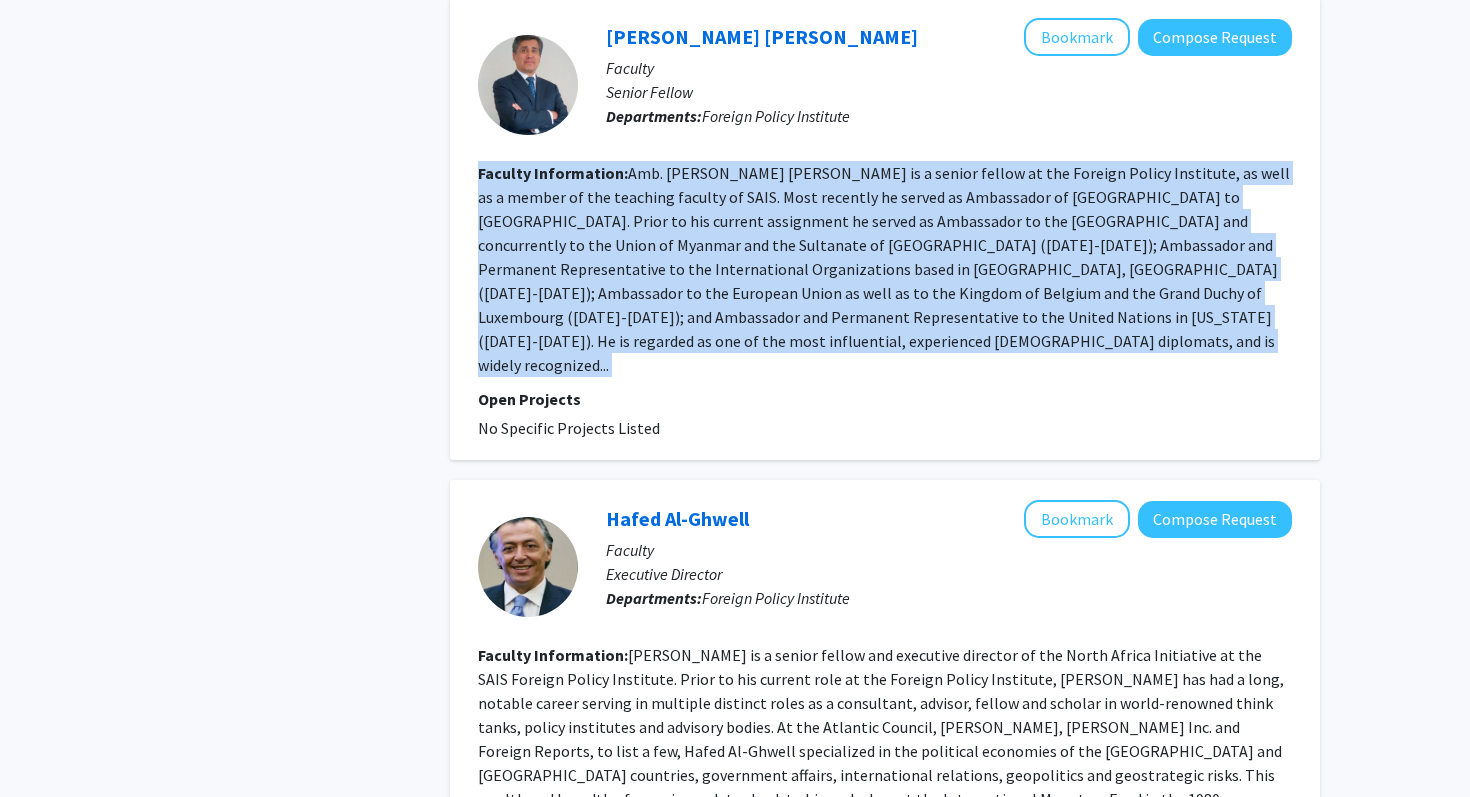 click on "Amb. [PERSON_NAME] [PERSON_NAME] is a senior fellow at the Foreign Policy Institute, as well as a member of the teaching faculty of SAIS. Most recently he served as Ambassador of [GEOGRAPHIC_DATA] to [GEOGRAPHIC_DATA].
Prior to his current assignment he served as Ambassador to the [GEOGRAPHIC_DATA] and concurrently to the Union of Myanmar and the Sultanate of [GEOGRAPHIC_DATA] ([DATE]-[DATE]); Ambassador and Permanent Representative to the International Organizations based in [GEOGRAPHIC_DATA], [GEOGRAPHIC_DATA] ([DATE]-[DATE]); Ambassador to the European Union as well as to the Kingdom of Belgium and the Grand Duchy of Luxembourg ([DATE]-[DATE]); and Ambassador and Permanent Representative to the United Nations in [US_STATE] ([DATE]-[DATE]).
He is regarded as one of the most influential, experienced [DEMOGRAPHIC_DATA] diplomats, and is widely recognized..." 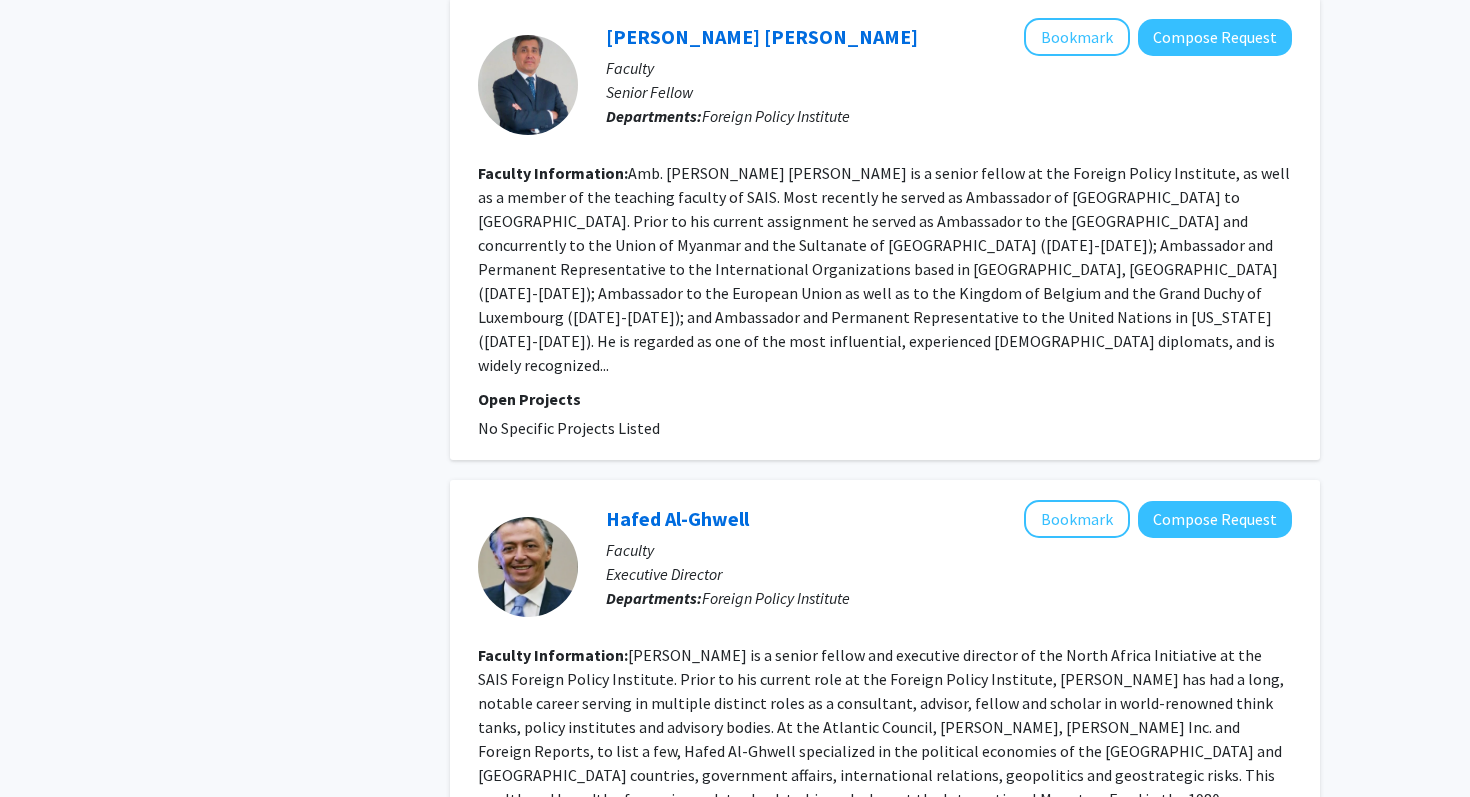click on "Faculty Information:  Amb. [PERSON_NAME] [PERSON_NAME] is a senior fellow at the Foreign Policy Institute, as well as a member of the teaching faculty of SAIS. Most recently he served as Ambassador of [GEOGRAPHIC_DATA] to [GEOGRAPHIC_DATA].
Prior to his current assignment he served as Ambassador to the [GEOGRAPHIC_DATA] and concurrently to the Union of Myanmar and the Sultanate of [GEOGRAPHIC_DATA] ([DATE]-[DATE]); Ambassador and Permanent Representative to the International Organizations based in [GEOGRAPHIC_DATA], [GEOGRAPHIC_DATA] ([DATE]-[DATE]); Ambassador to the European Union as well as to the Kingdom of Belgium and the Grand Duchy of Luxembourg ([DATE]-[DATE]); and Ambassador and Permanent Representative to the United Nations in [US_STATE] ([DATE]-[DATE]).
He is regarded as one of the most influential, experienced [DEMOGRAPHIC_DATA] diplomats, and is widely recognized..." 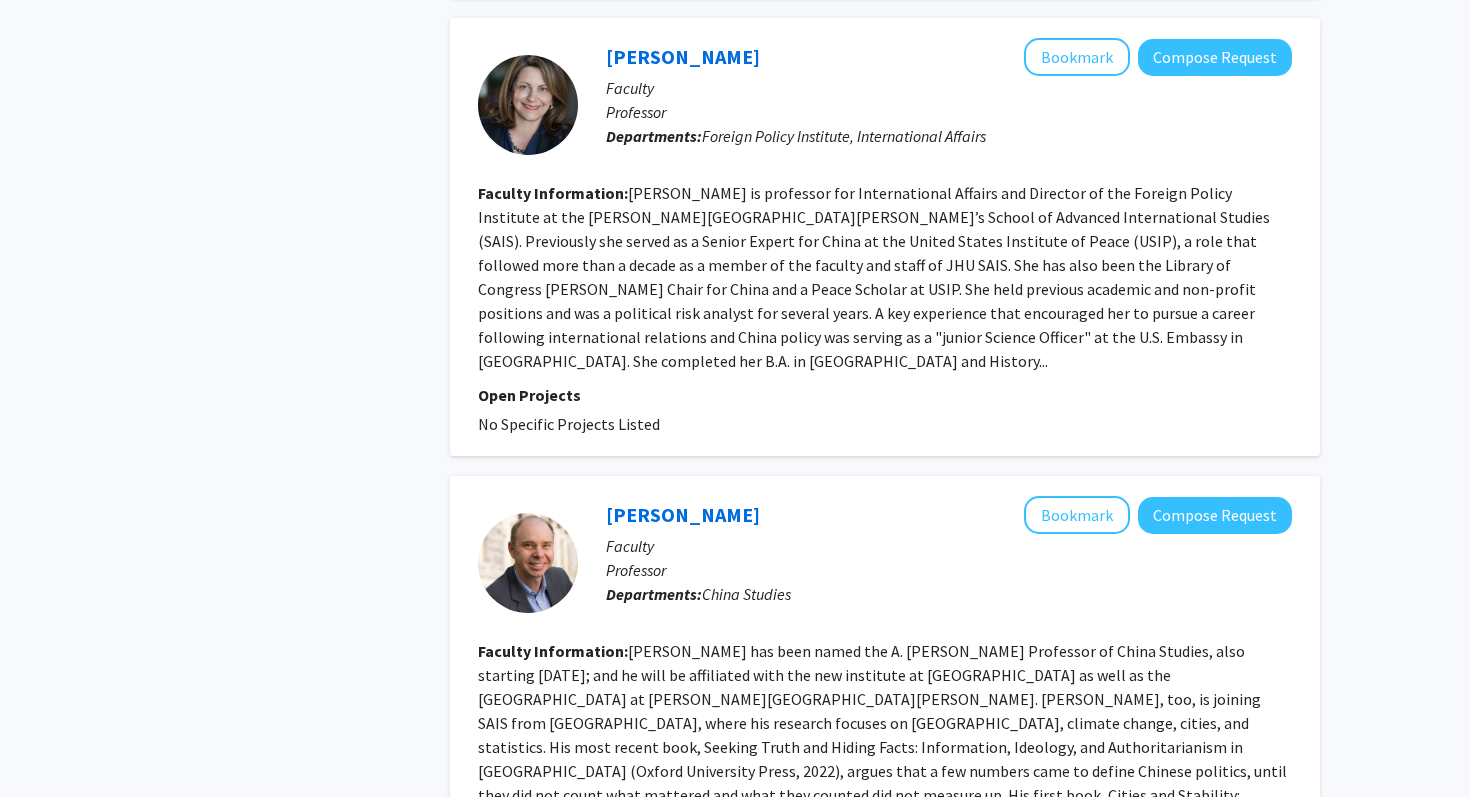 scroll, scrollTop: 3924, scrollLeft: 0, axis: vertical 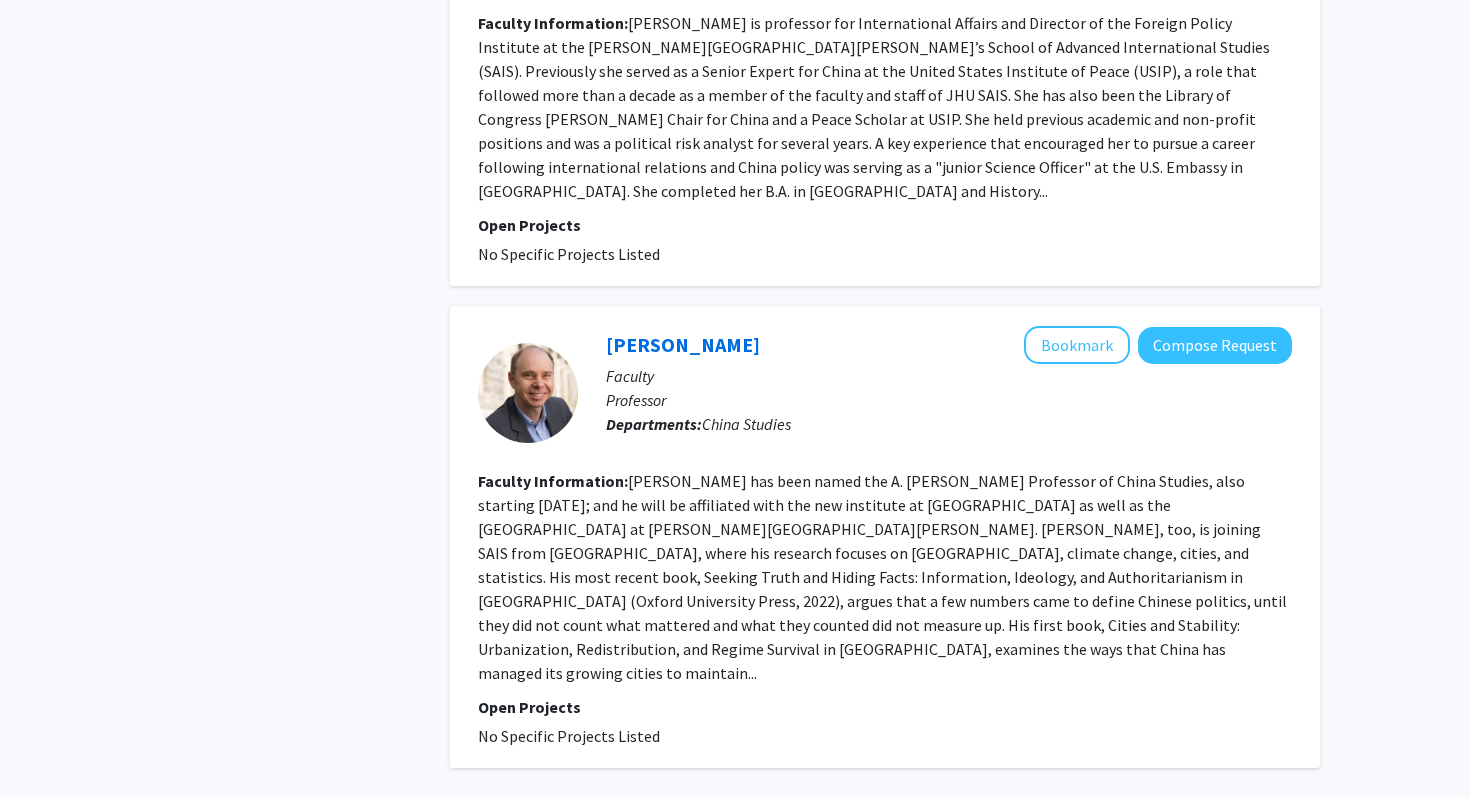 click on "8" 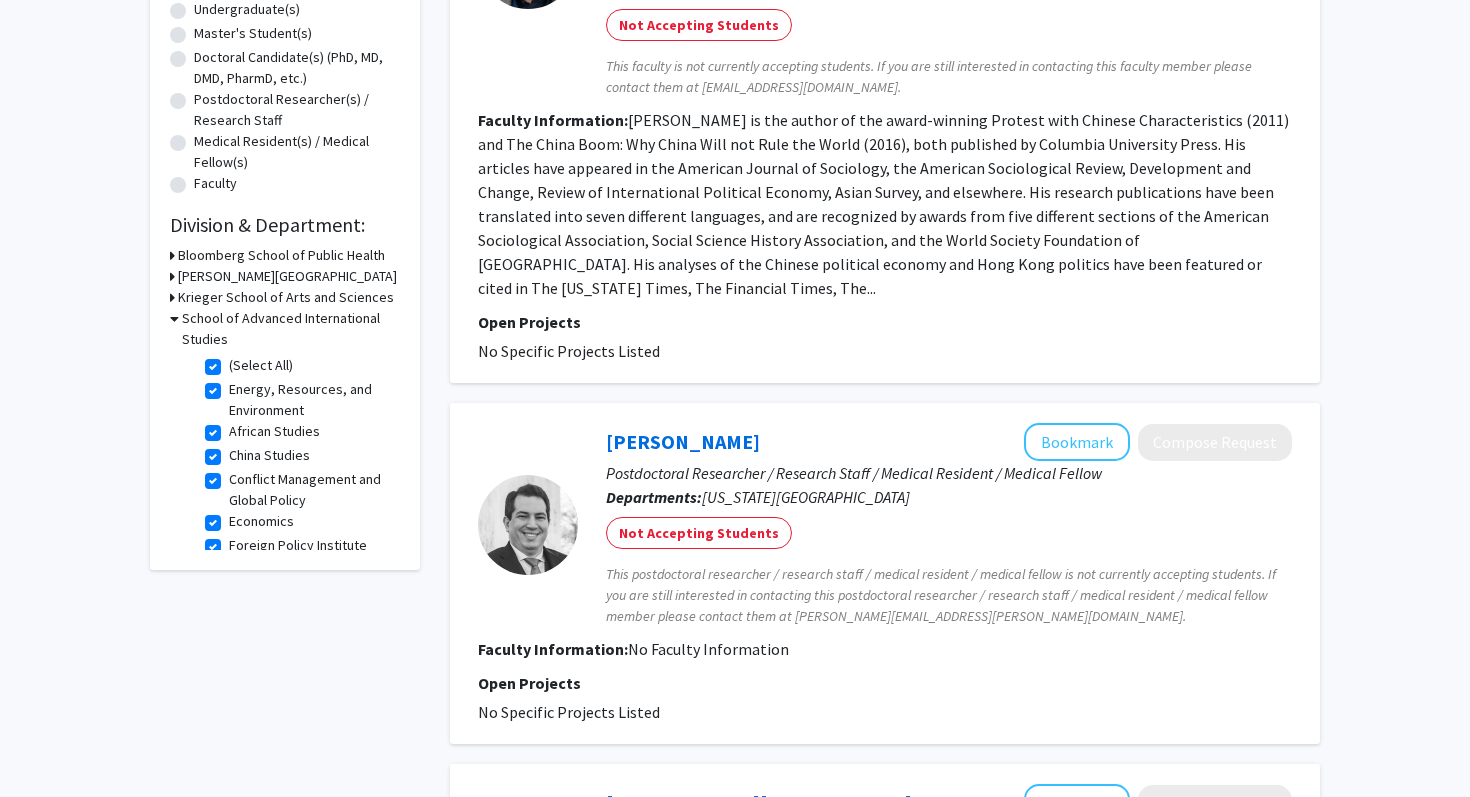 scroll, scrollTop: 471, scrollLeft: 0, axis: vertical 